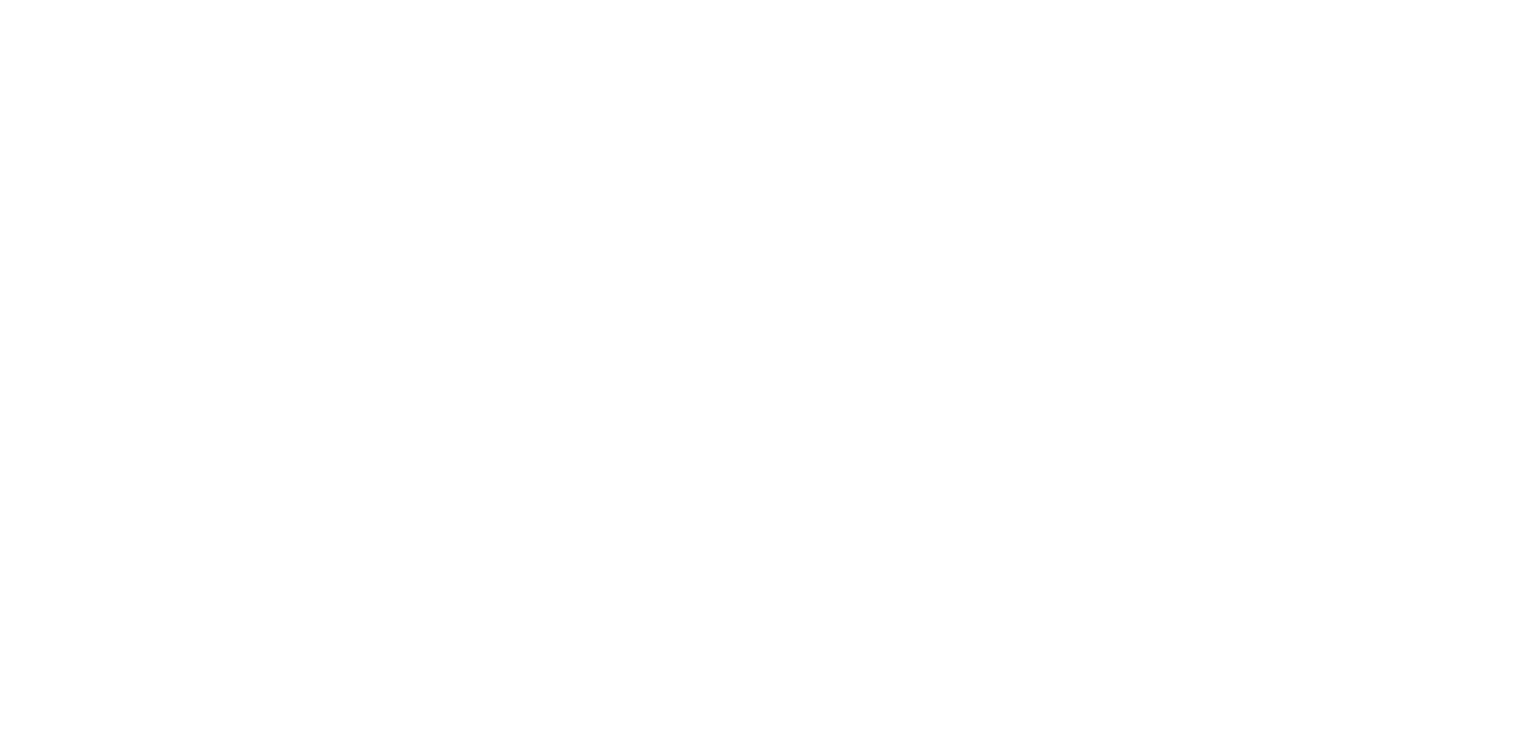 scroll, scrollTop: 0, scrollLeft: 0, axis: both 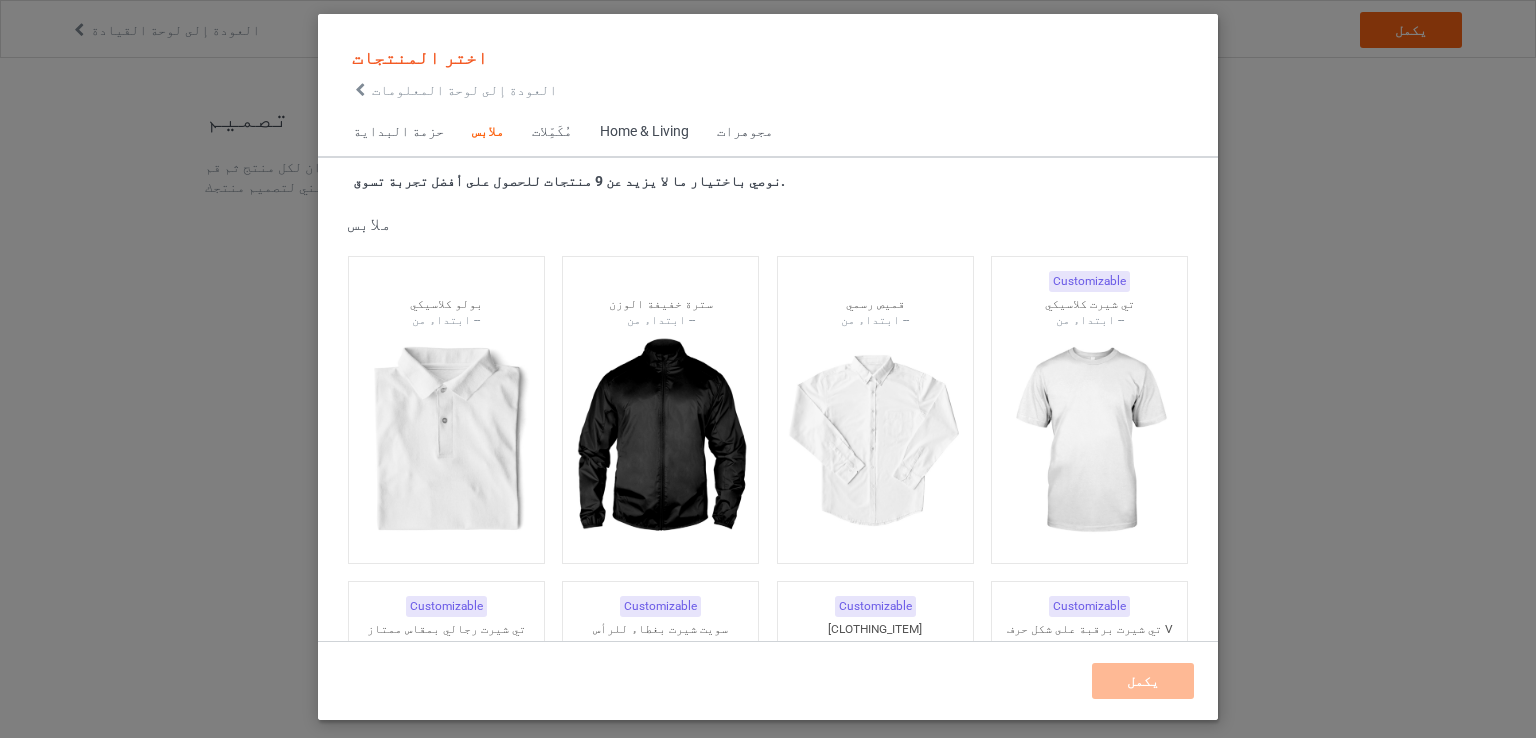 click on "Home & Living" at bounding box center (644, 131) 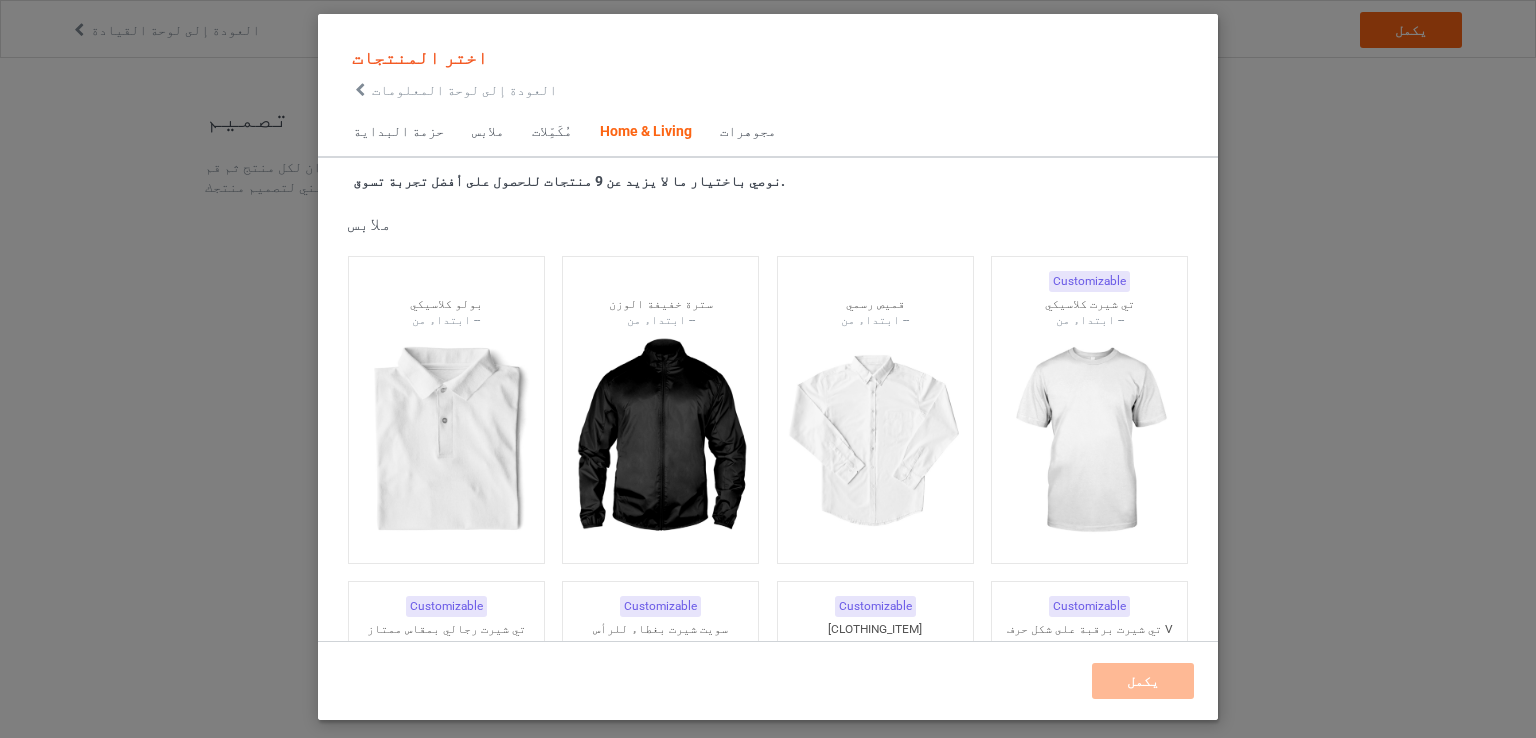scroll, scrollTop: 9020, scrollLeft: 0, axis: vertical 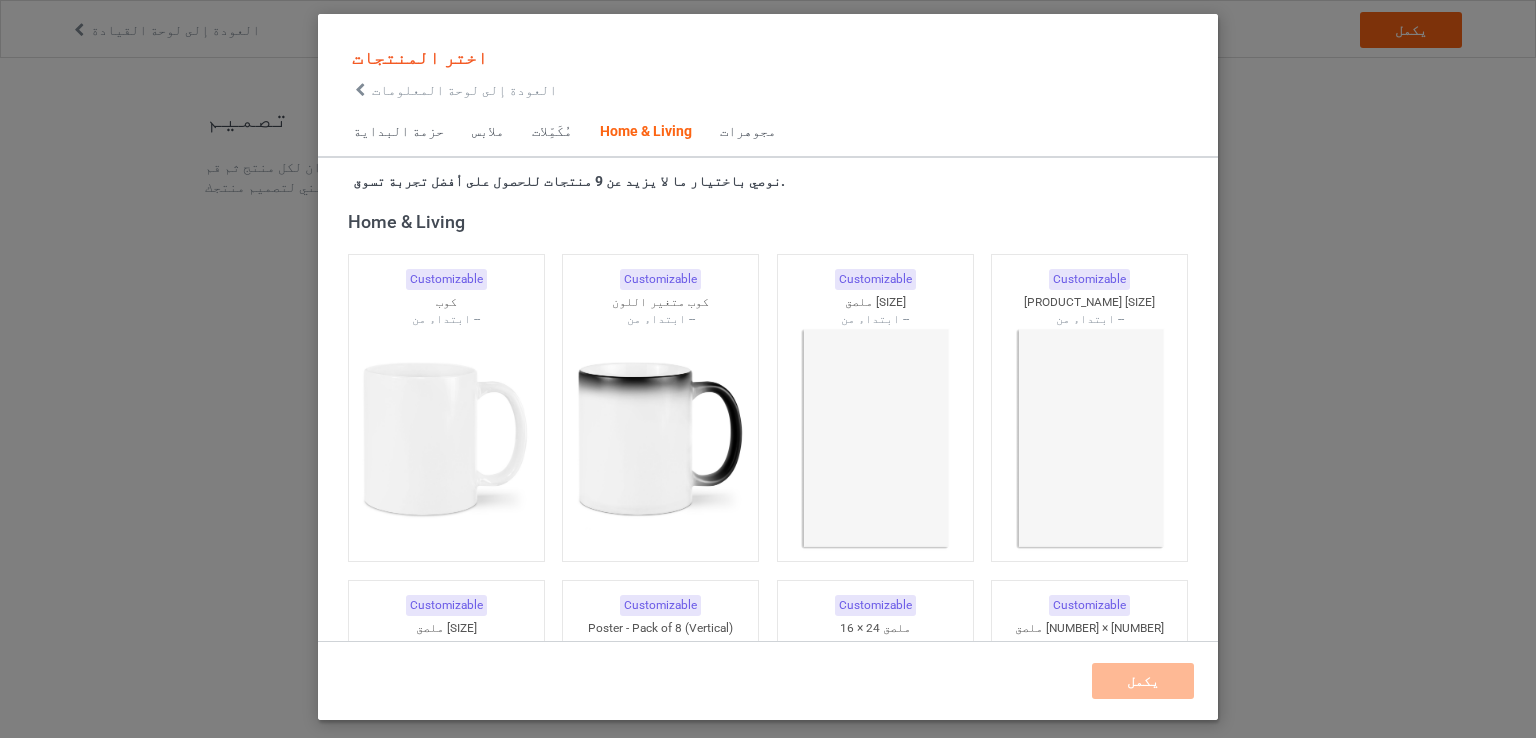 click on "Home & Living" at bounding box center (646, 131) 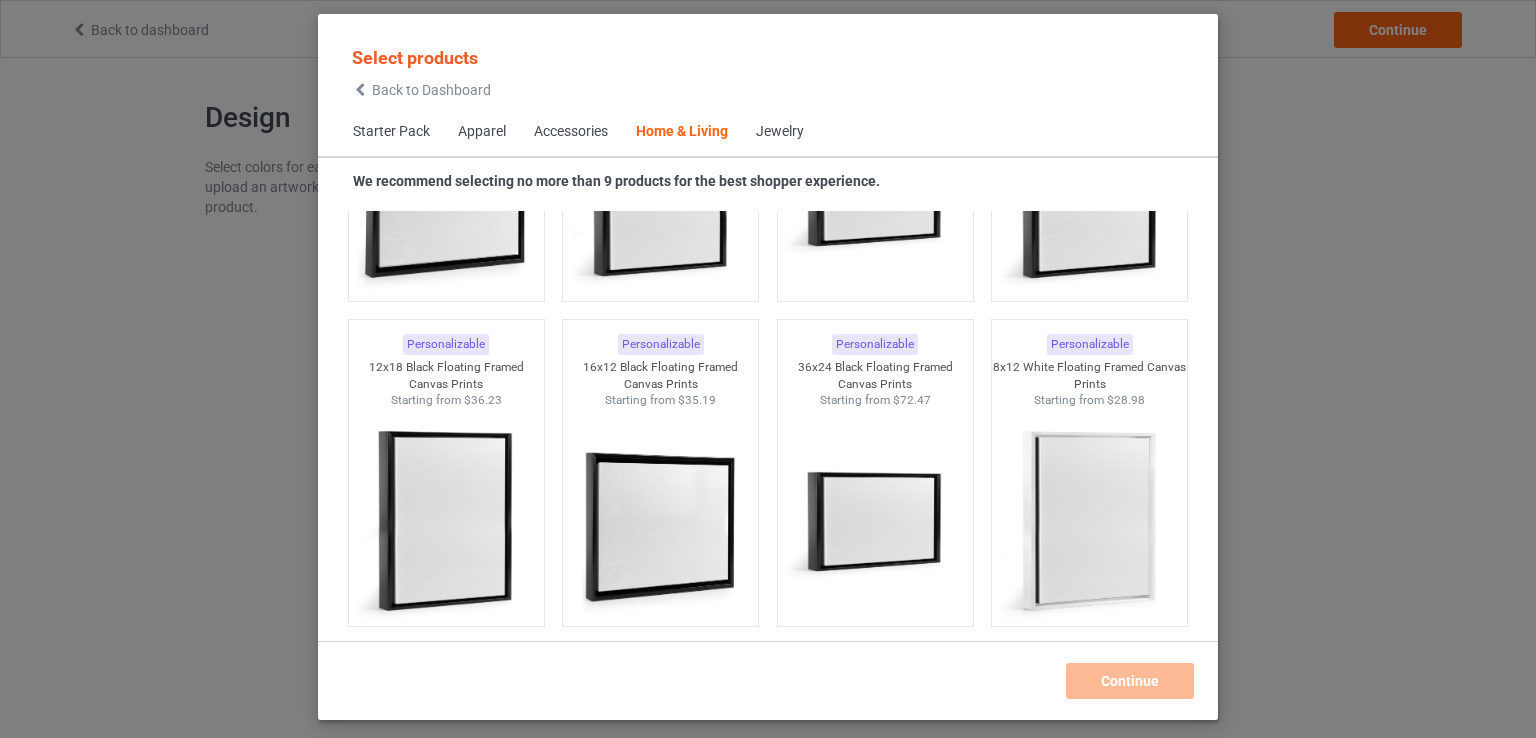 scroll, scrollTop: 19021, scrollLeft: 0, axis: vertical 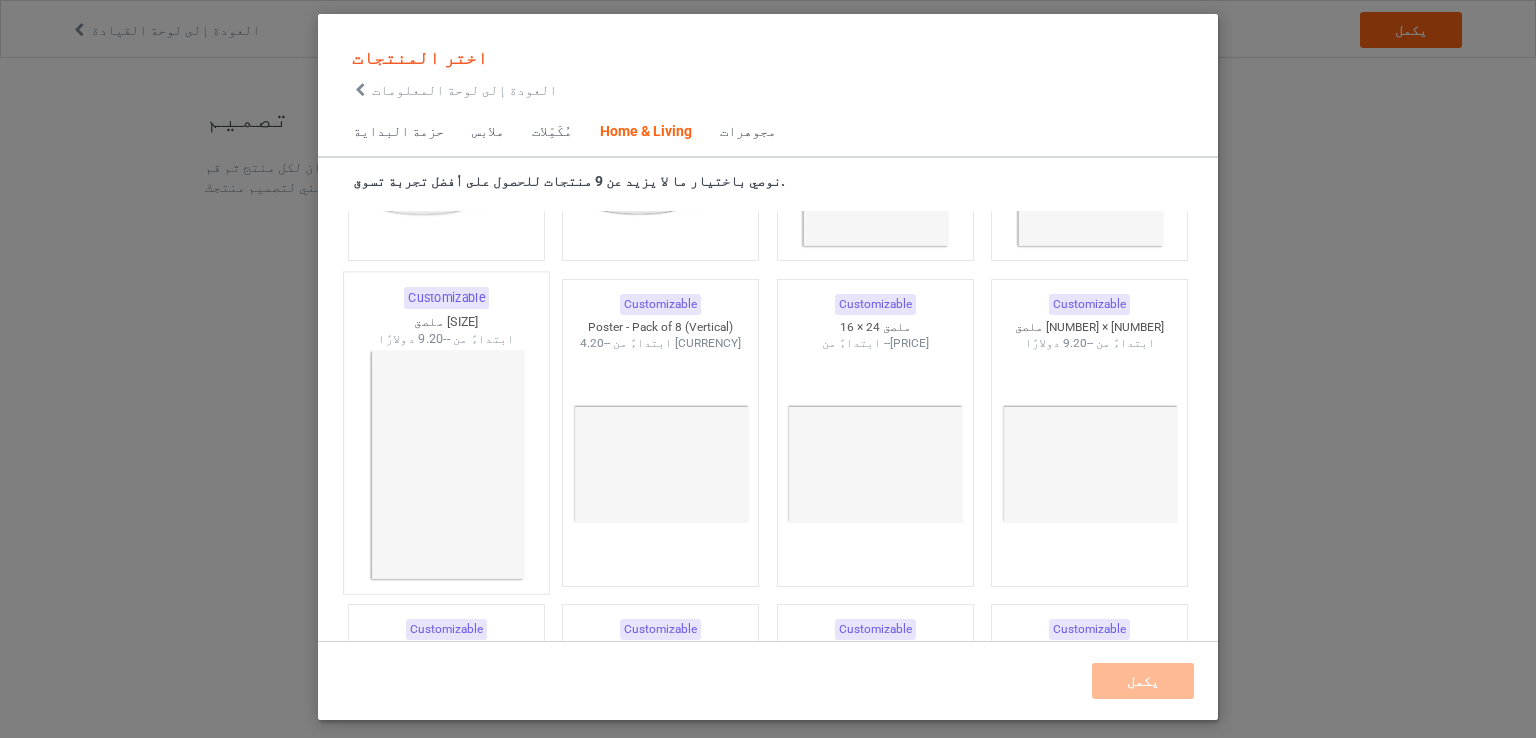 click at bounding box center [446, 465] 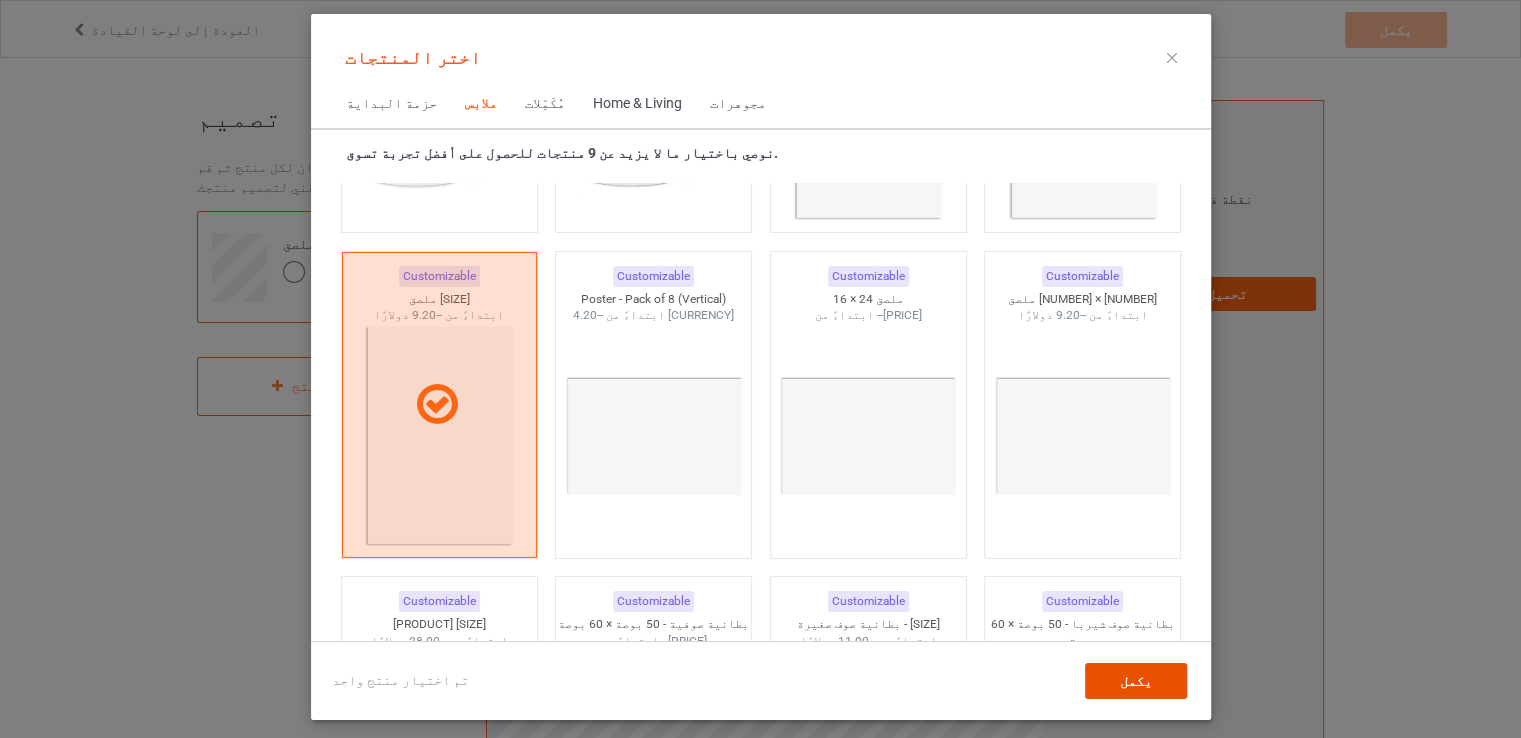 click on "يكمل" at bounding box center [1135, 681] 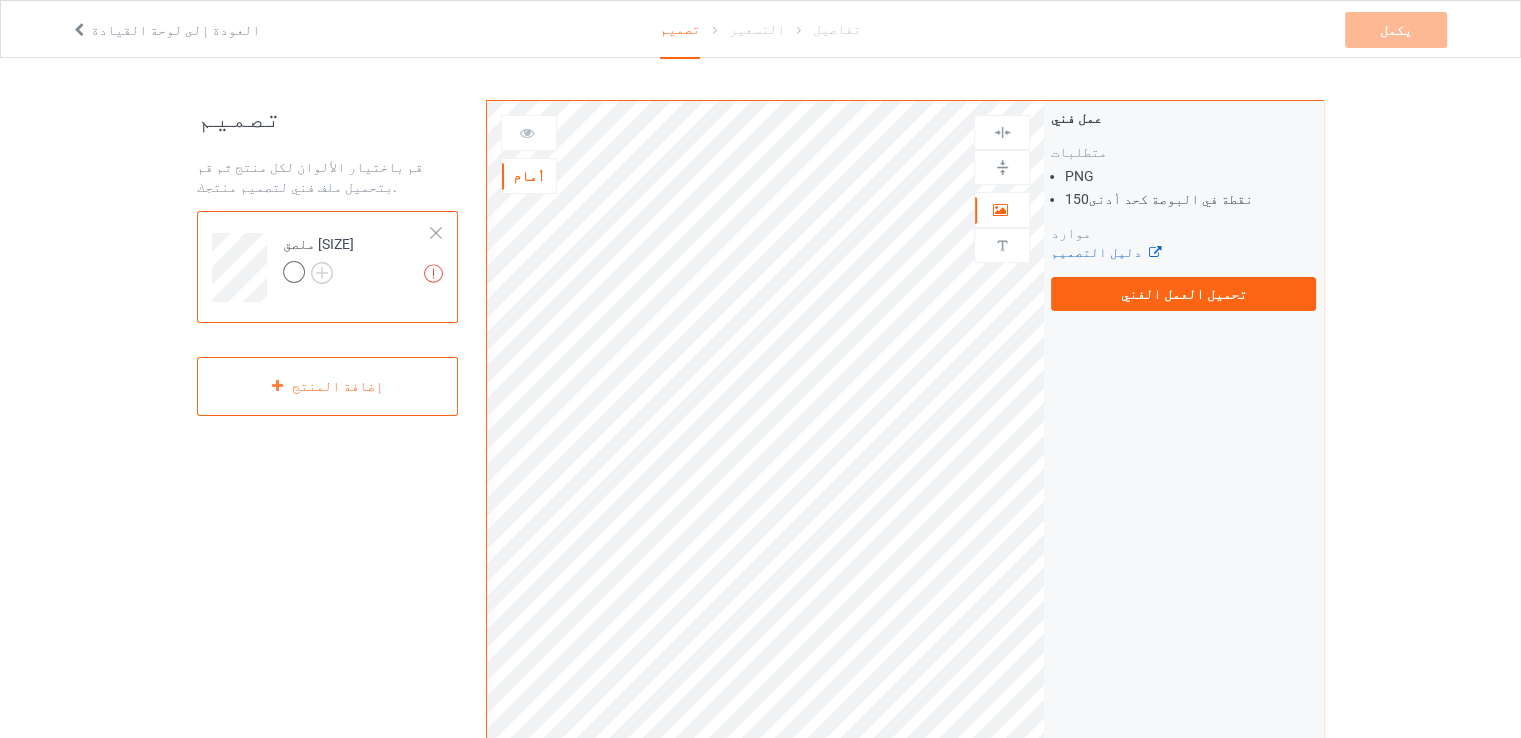 click on "دليل التصميم" at bounding box center [1096, 252] 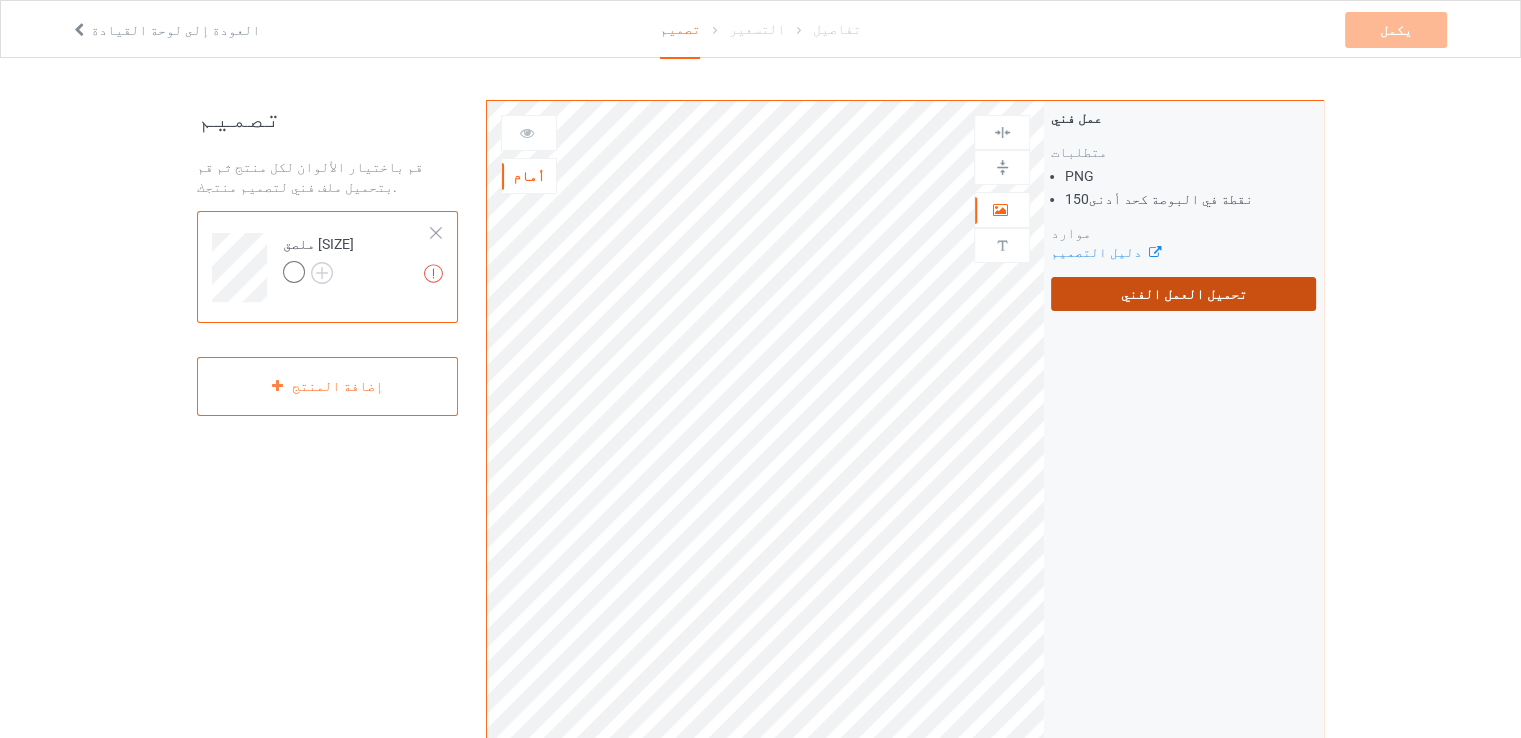 click on "تحميل العمل الفني" at bounding box center (1183, 294) 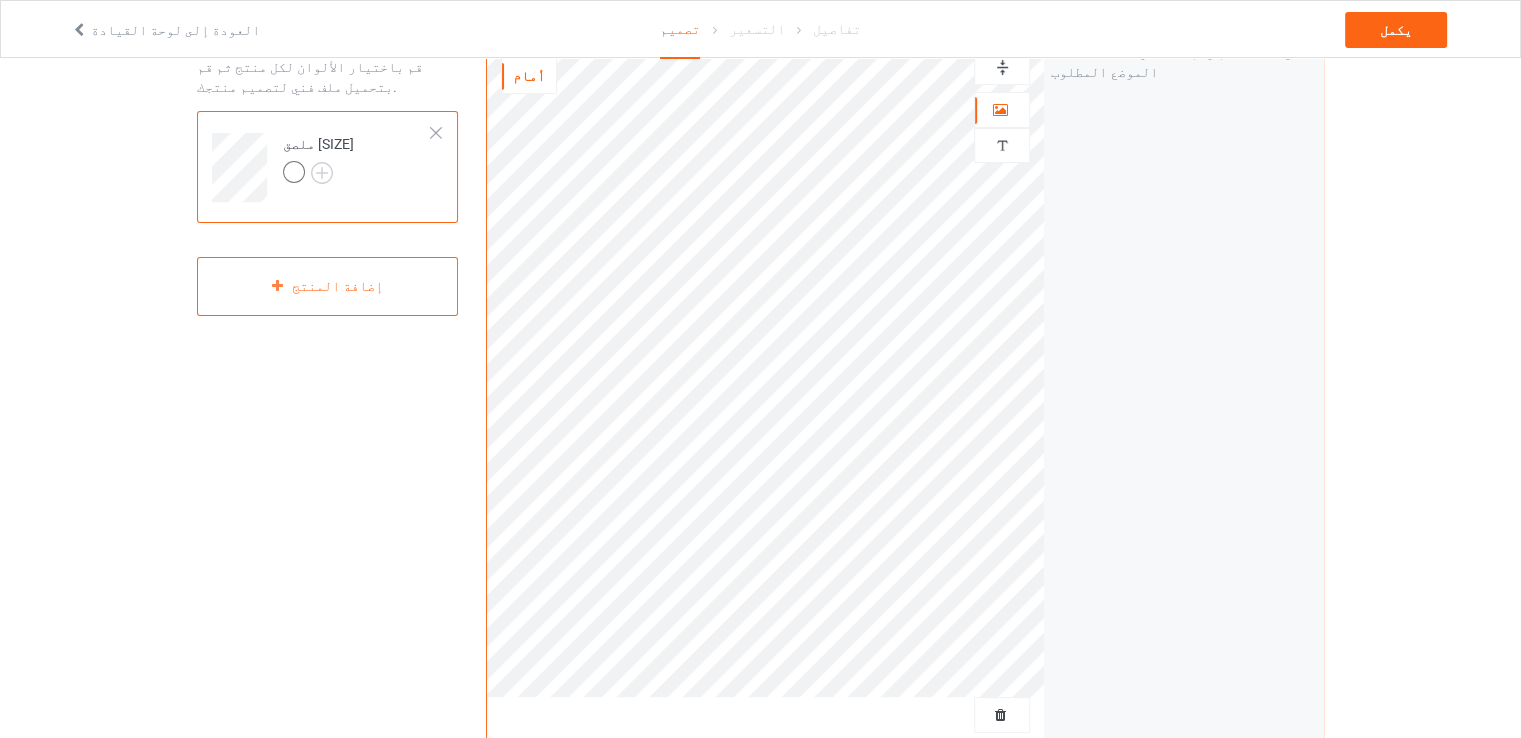 scroll, scrollTop: 0, scrollLeft: 0, axis: both 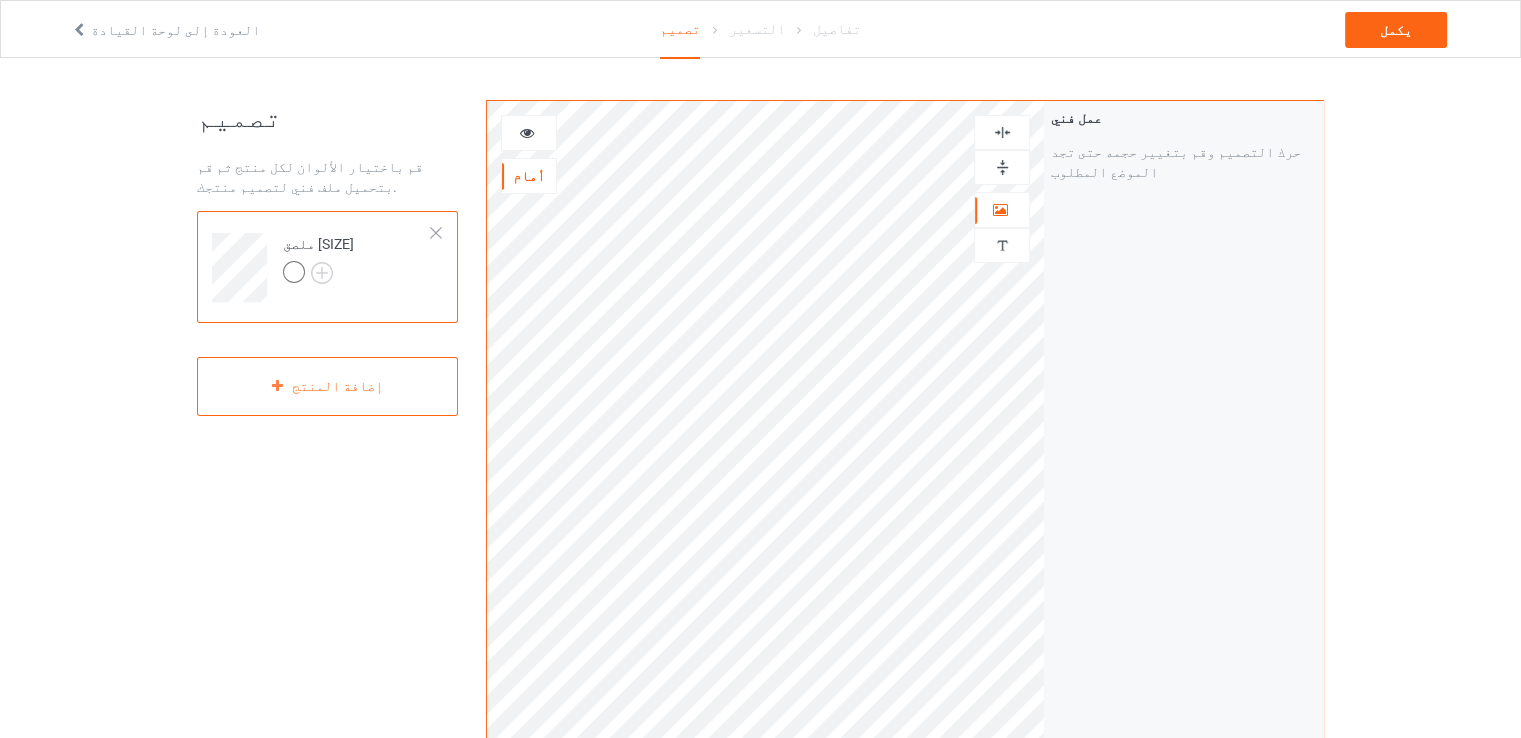 click at bounding box center [527, 130] 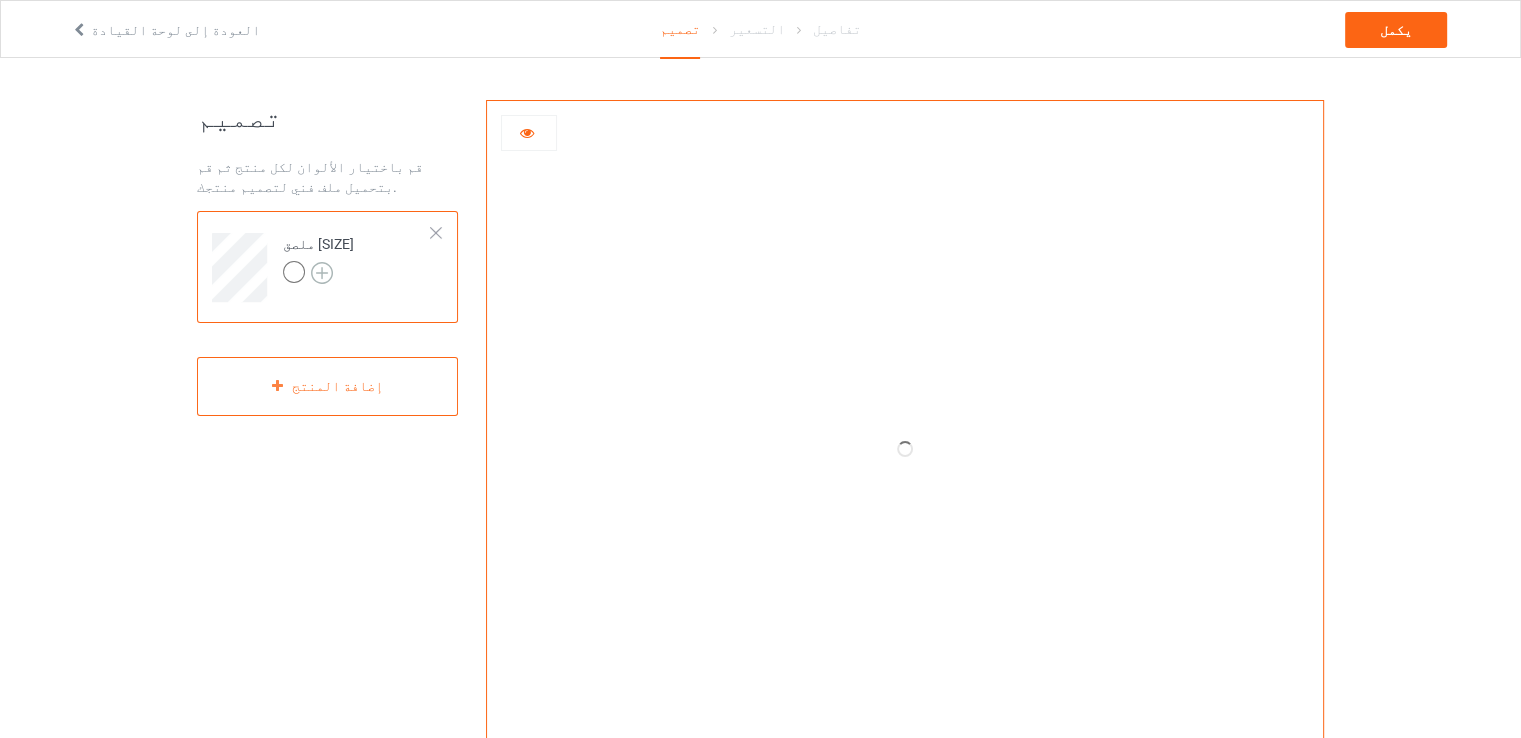 click at bounding box center [322, 273] 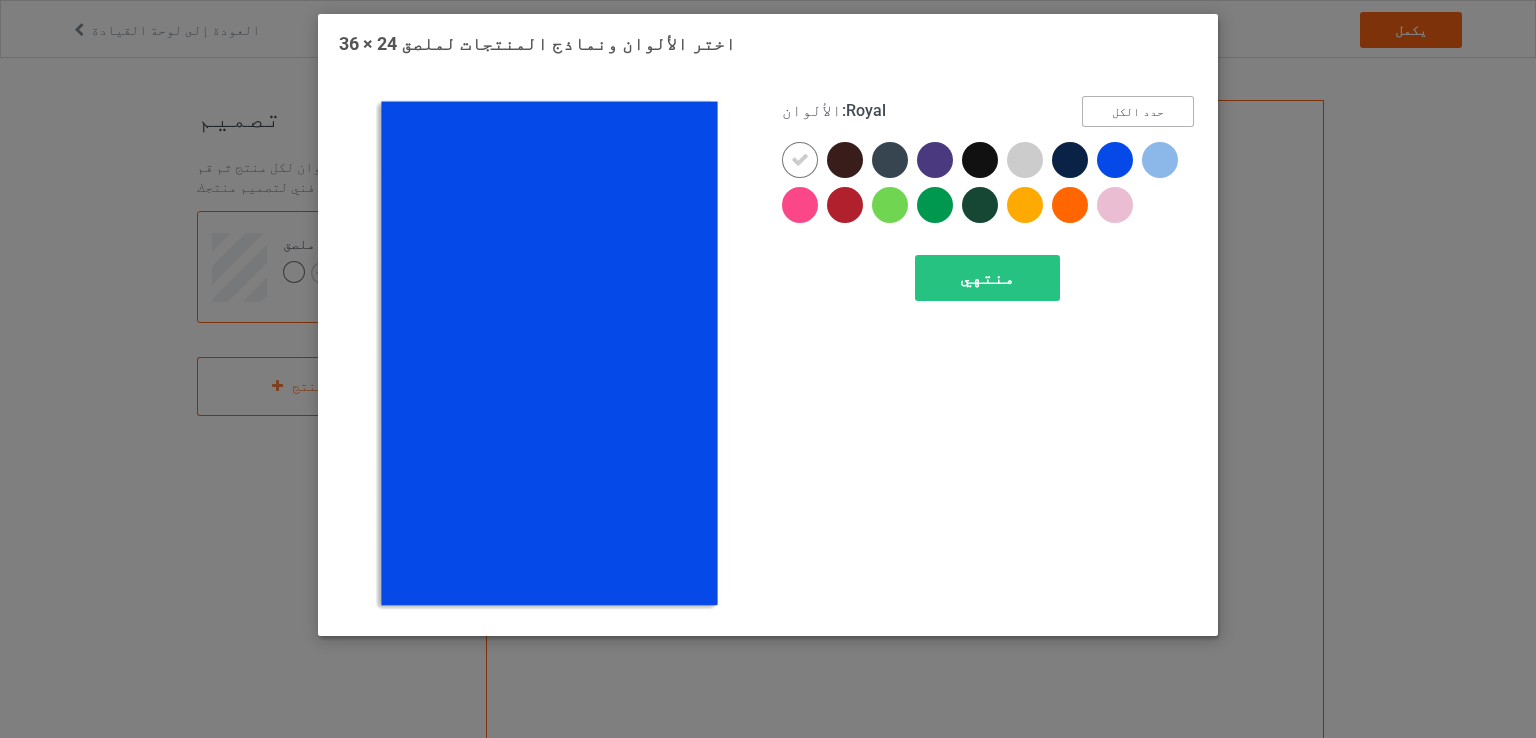 drag, startPoint x: 1120, startPoint y: 116, endPoint x: 1045, endPoint y: 231, distance: 137.2953 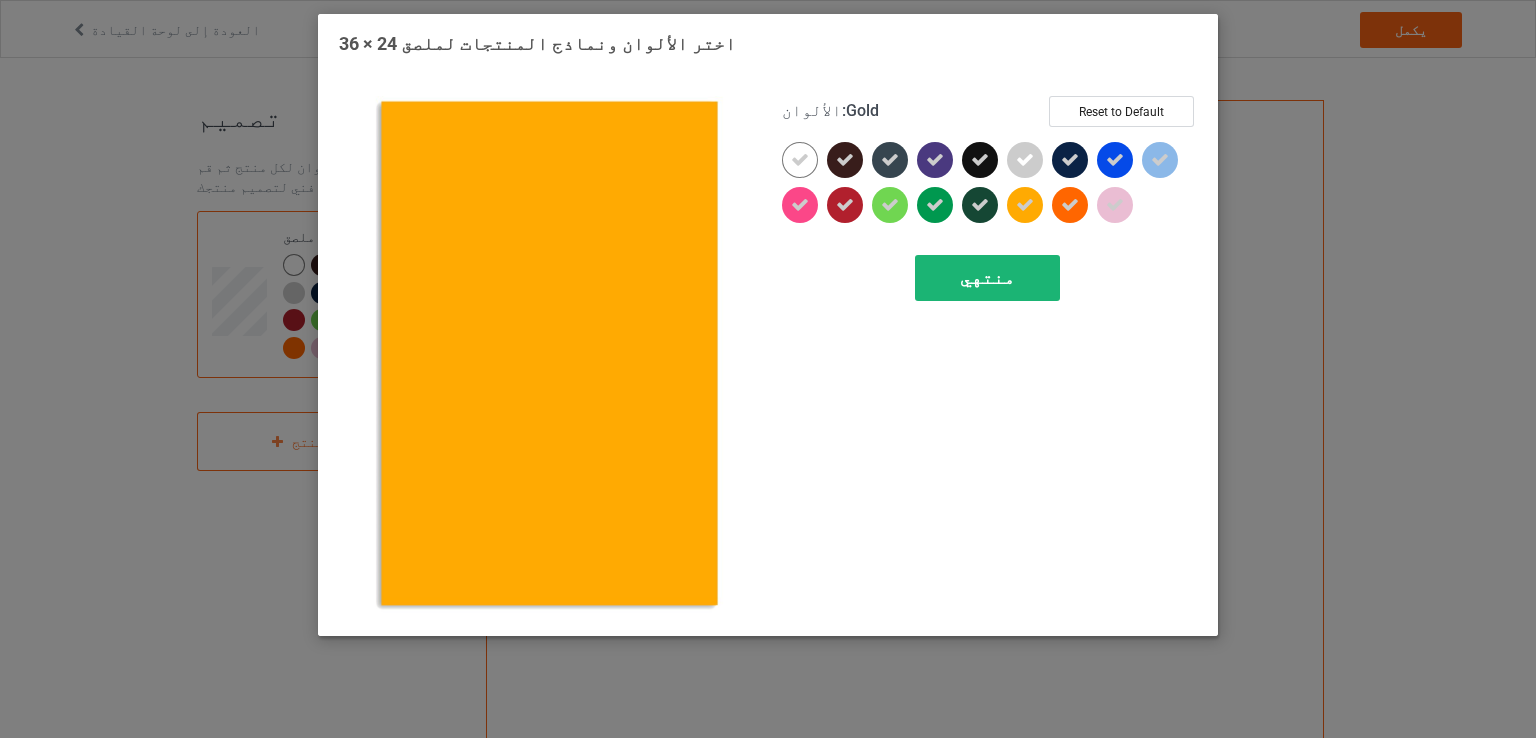 click on "منتهي" at bounding box center (987, 277) 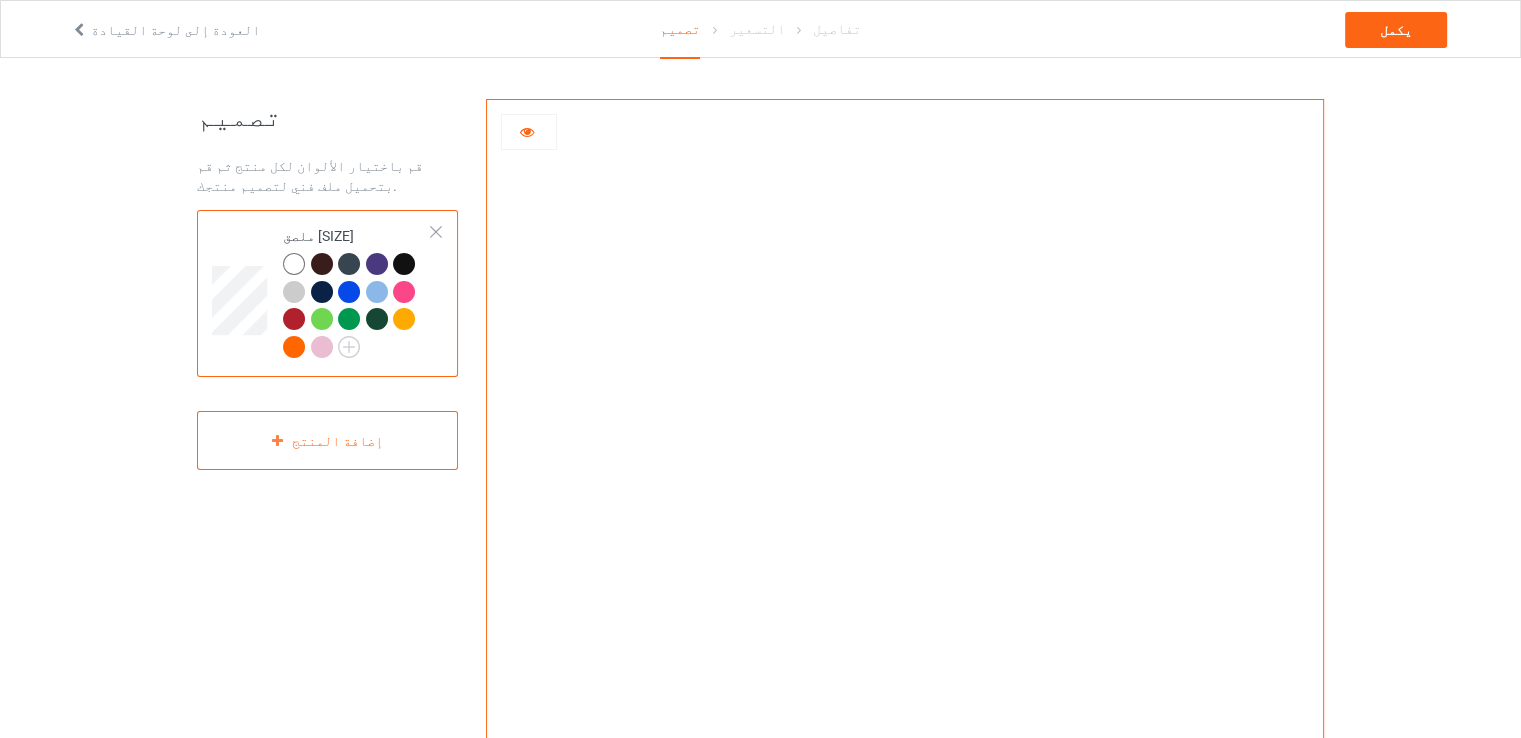 scroll, scrollTop: 0, scrollLeft: 0, axis: both 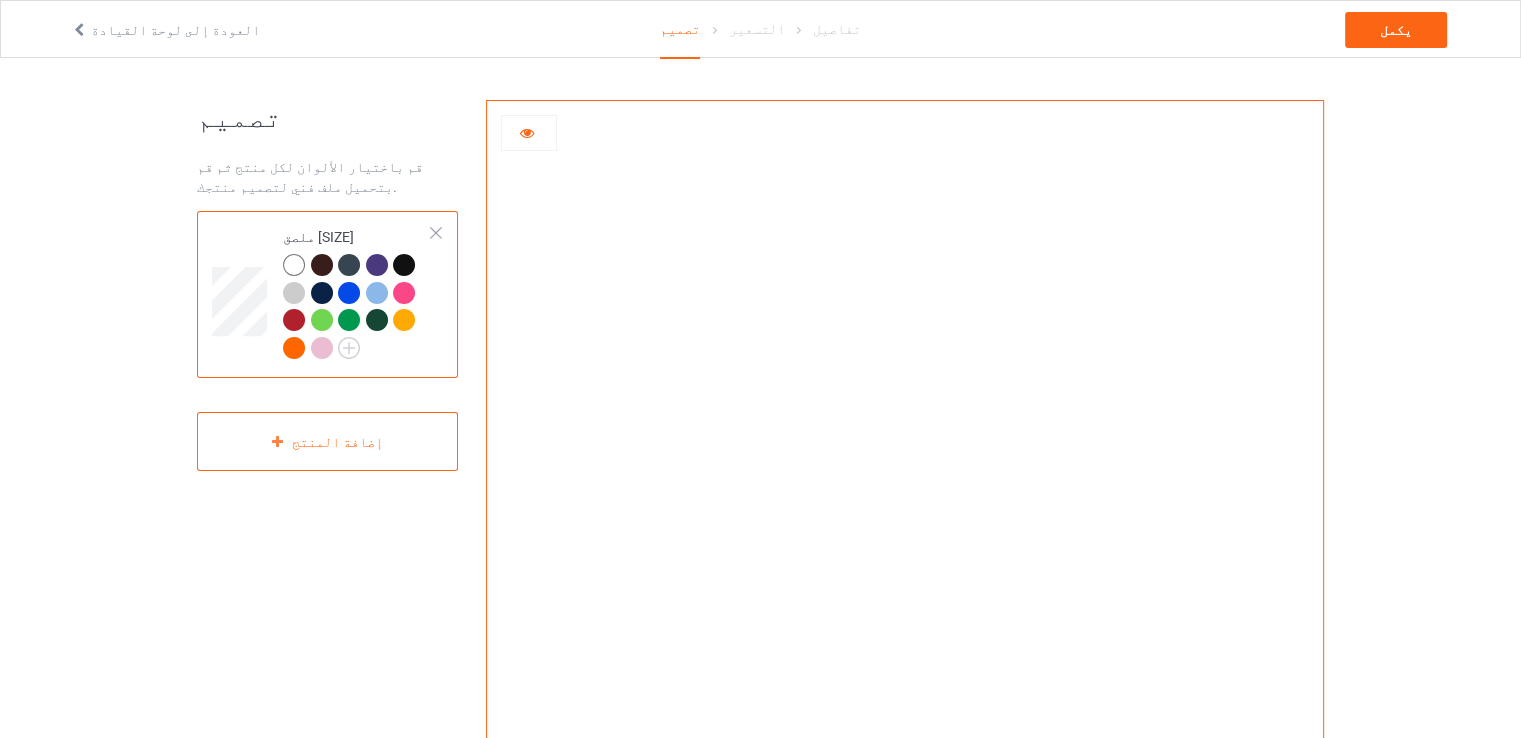 click at bounding box center (527, 130) 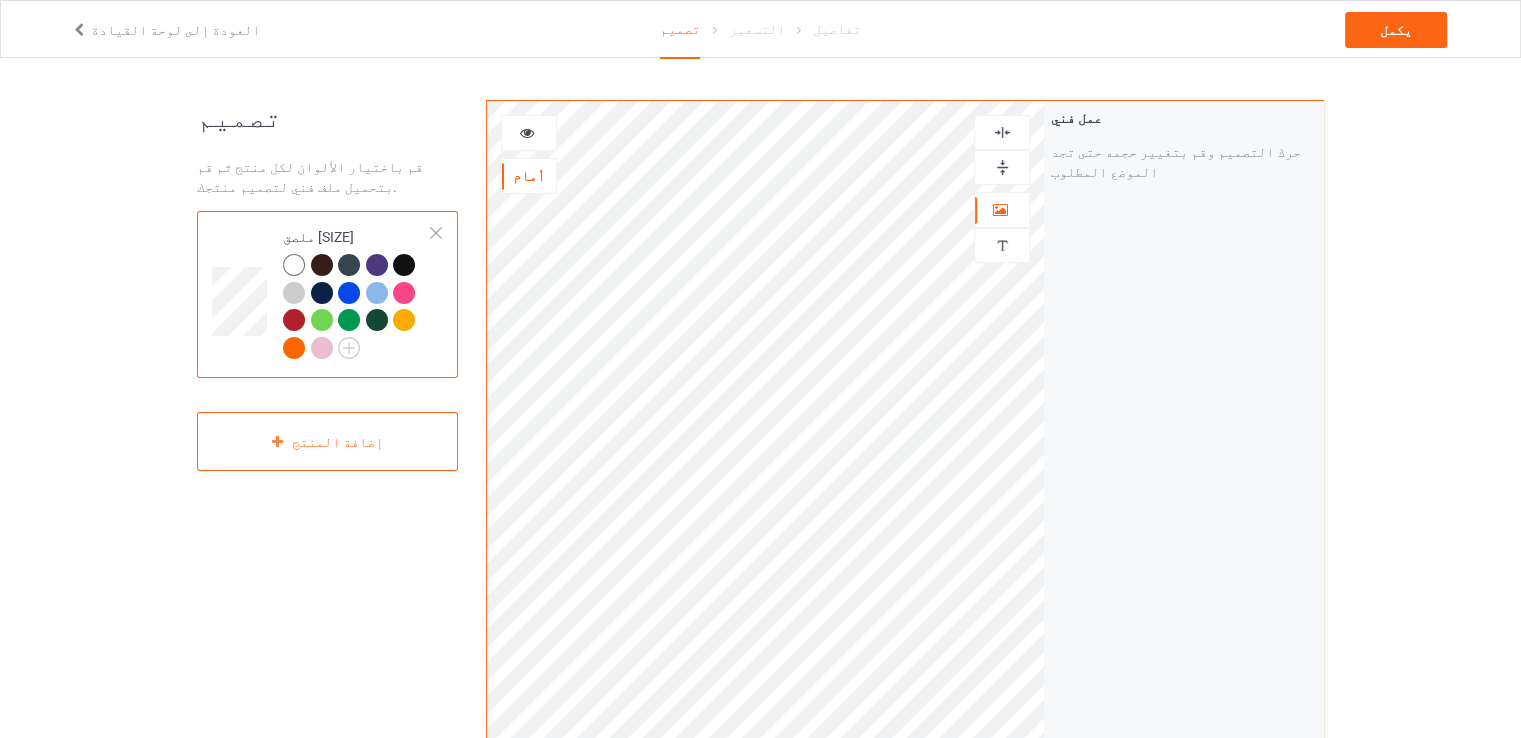 click at bounding box center (529, 133) 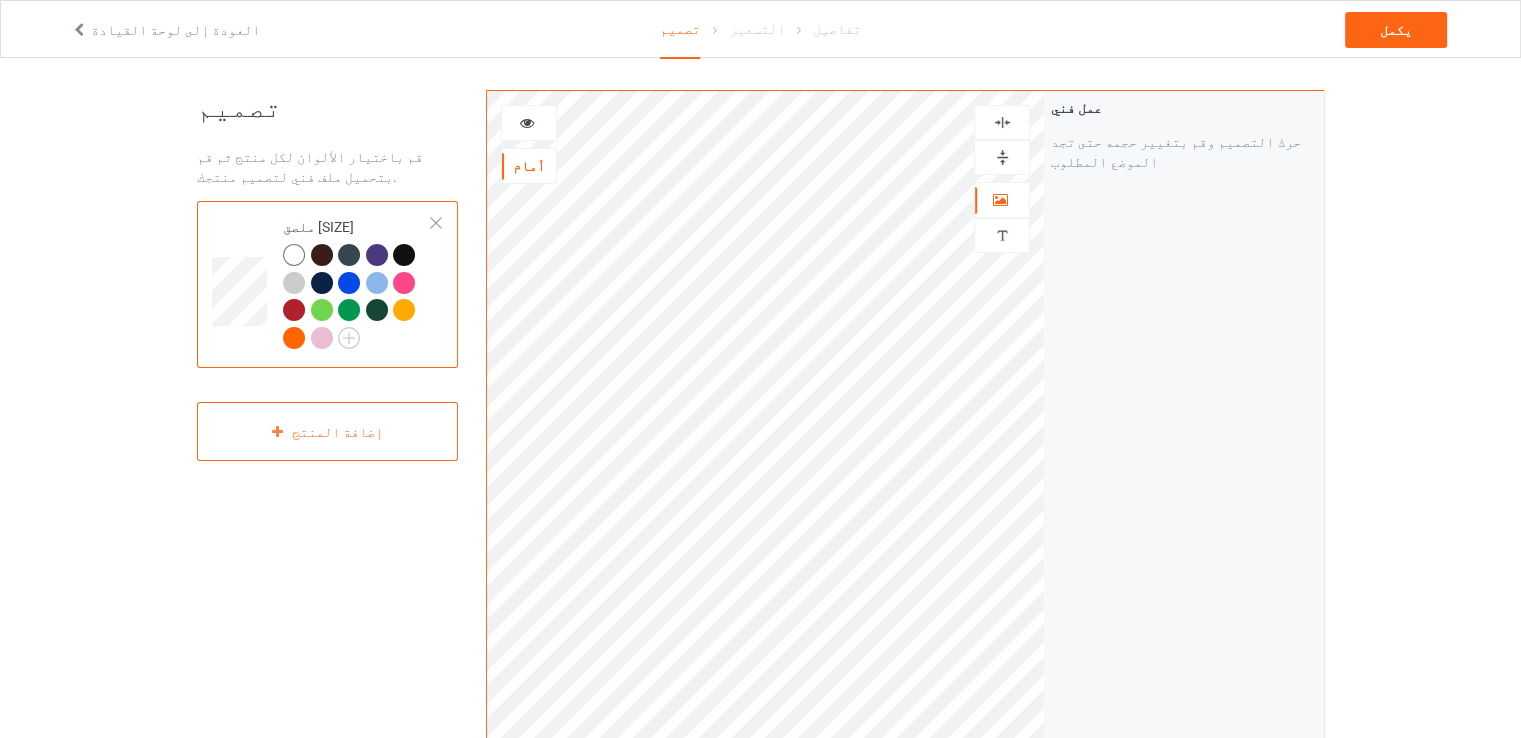 scroll, scrollTop: 54, scrollLeft: 0, axis: vertical 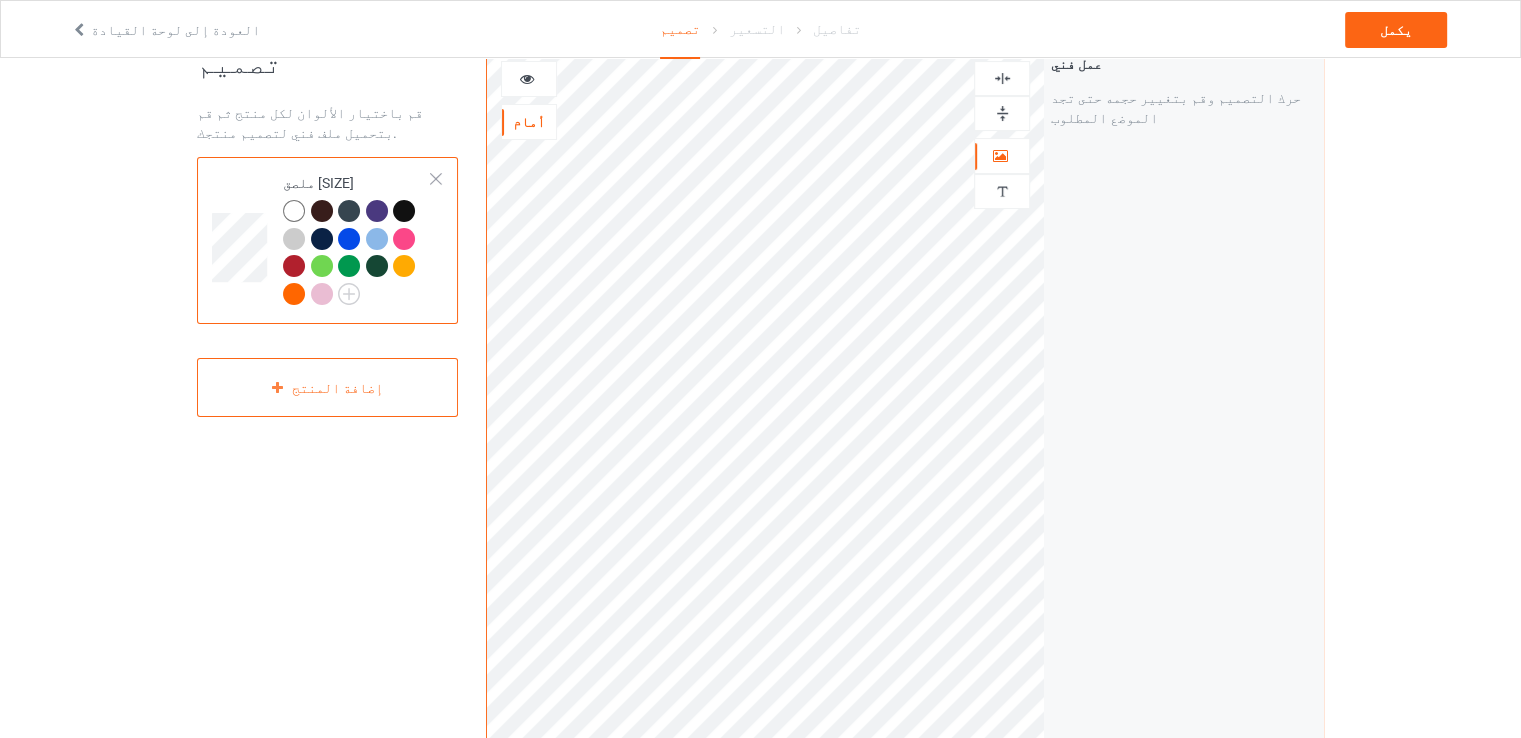 click at bounding box center [529, 79] 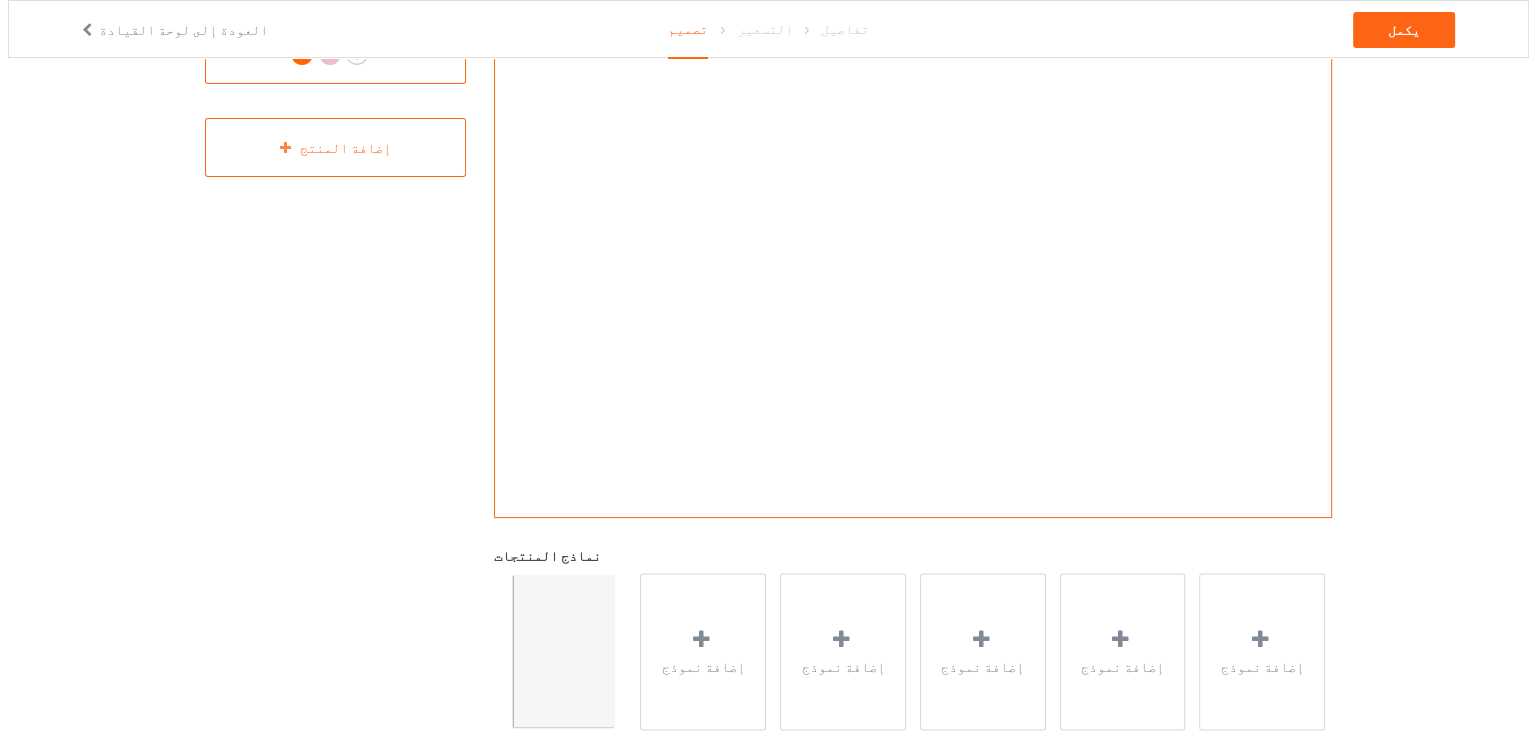 scroll, scrollTop: 295, scrollLeft: 0, axis: vertical 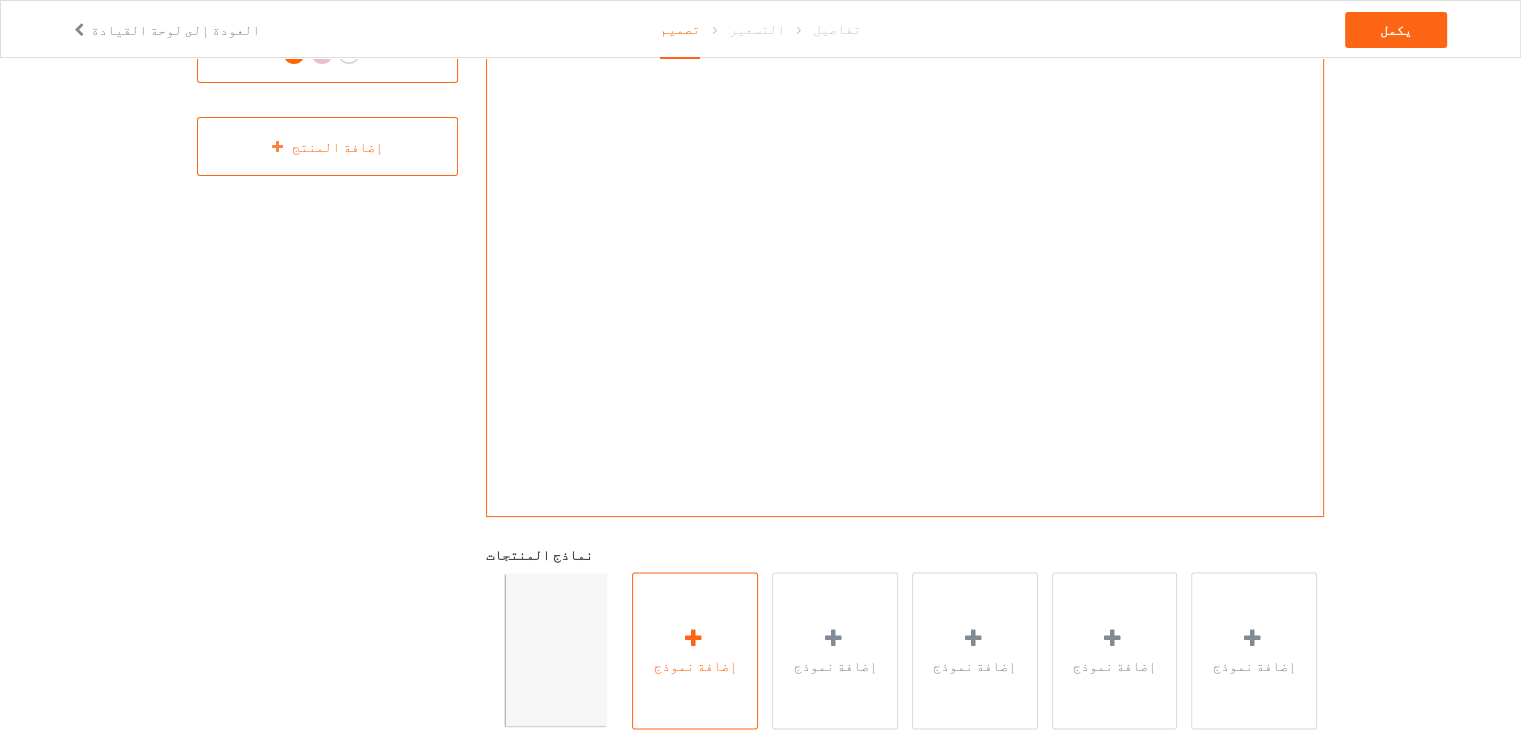 click on "إضافة نموذج" at bounding box center [695, 650] 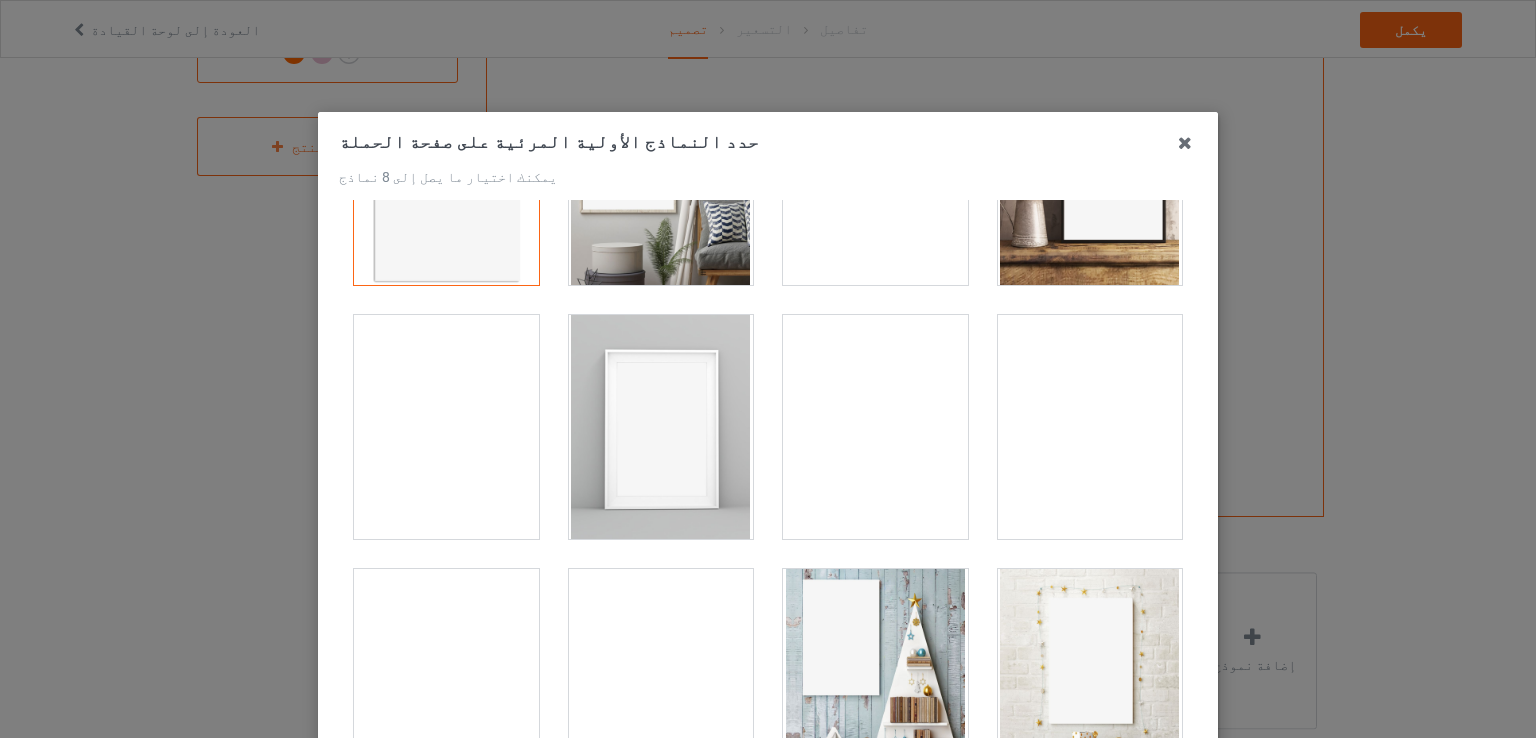 scroll, scrollTop: 200, scrollLeft: 0, axis: vertical 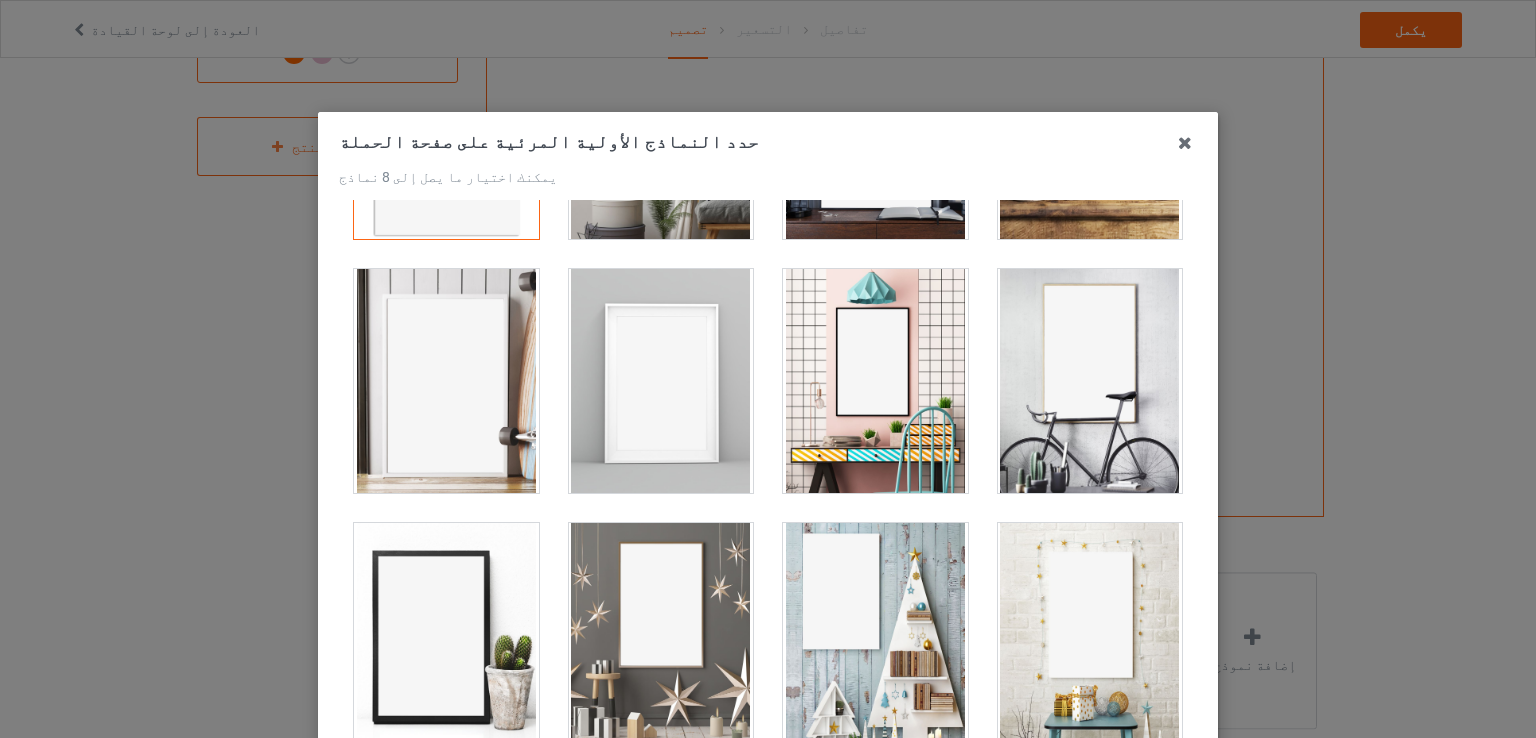 click at bounding box center [875, 381] 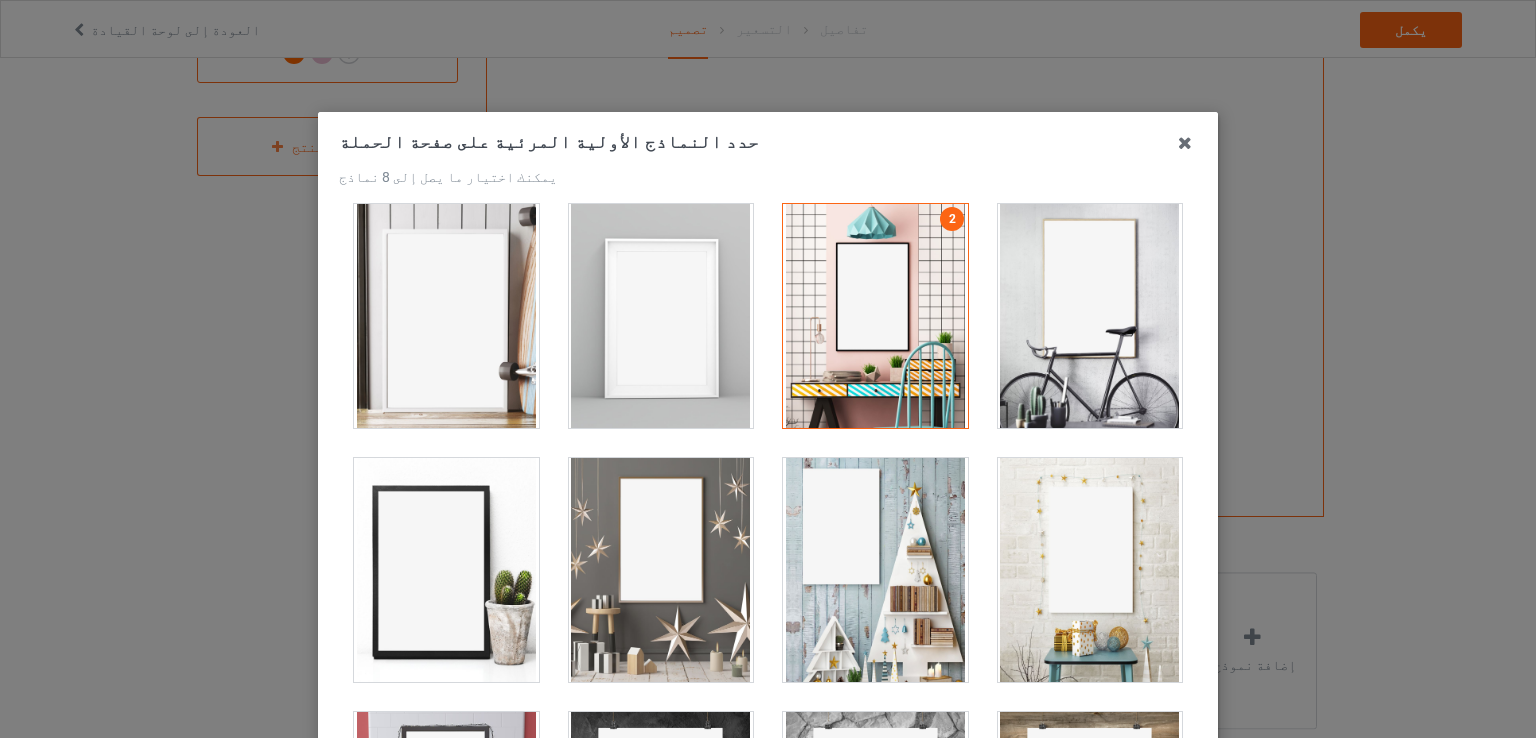 scroll, scrollTop: 300, scrollLeft: 0, axis: vertical 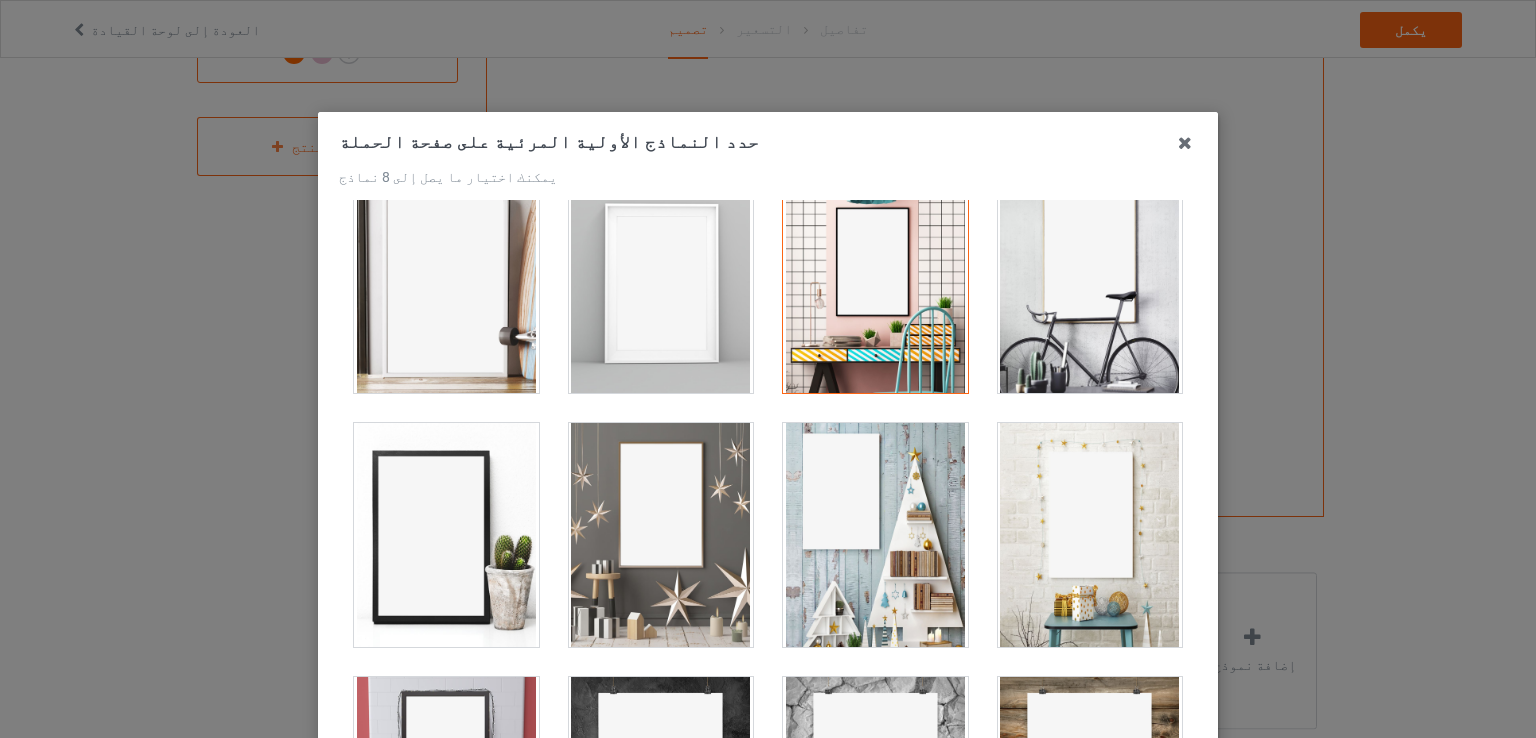 click at bounding box center (875, 535) 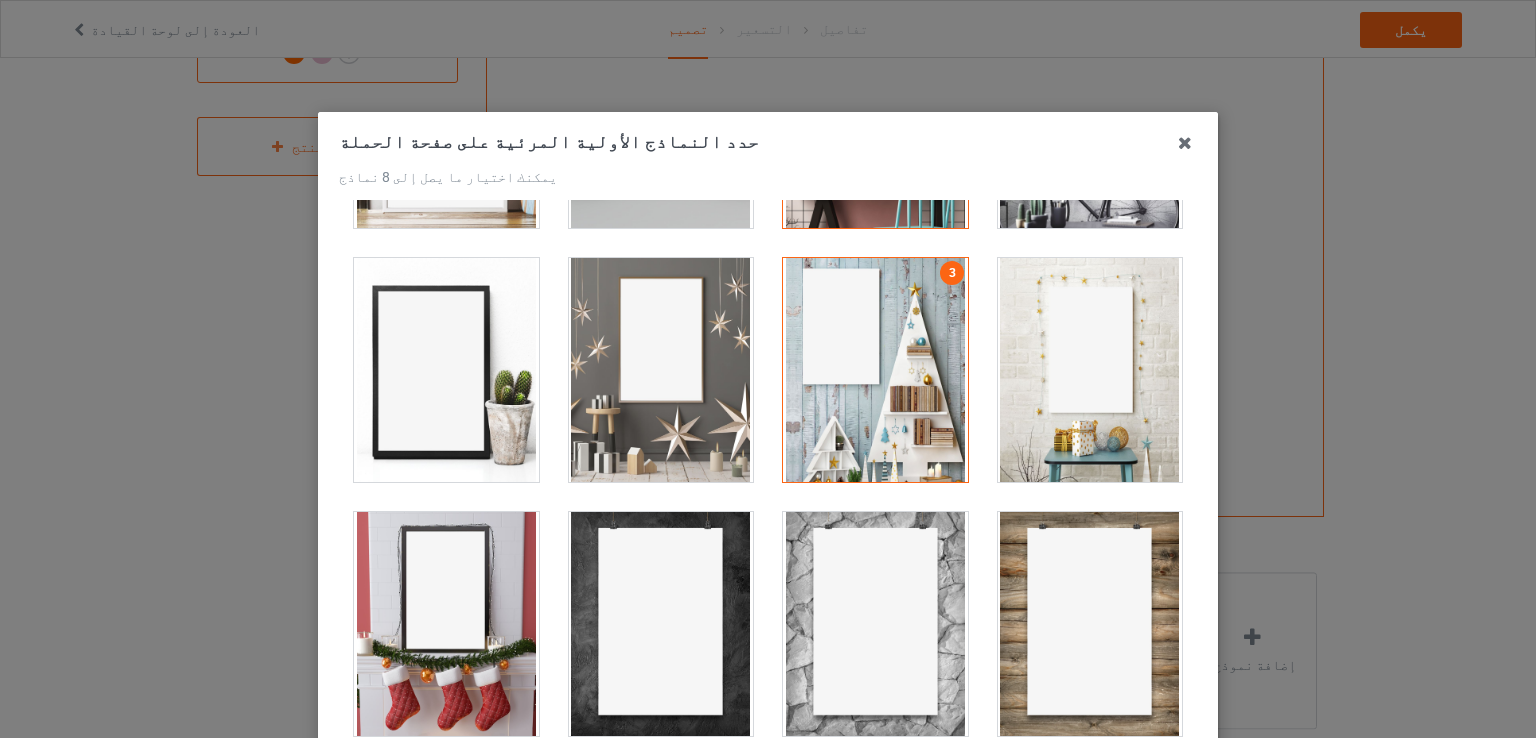 scroll, scrollTop: 500, scrollLeft: 0, axis: vertical 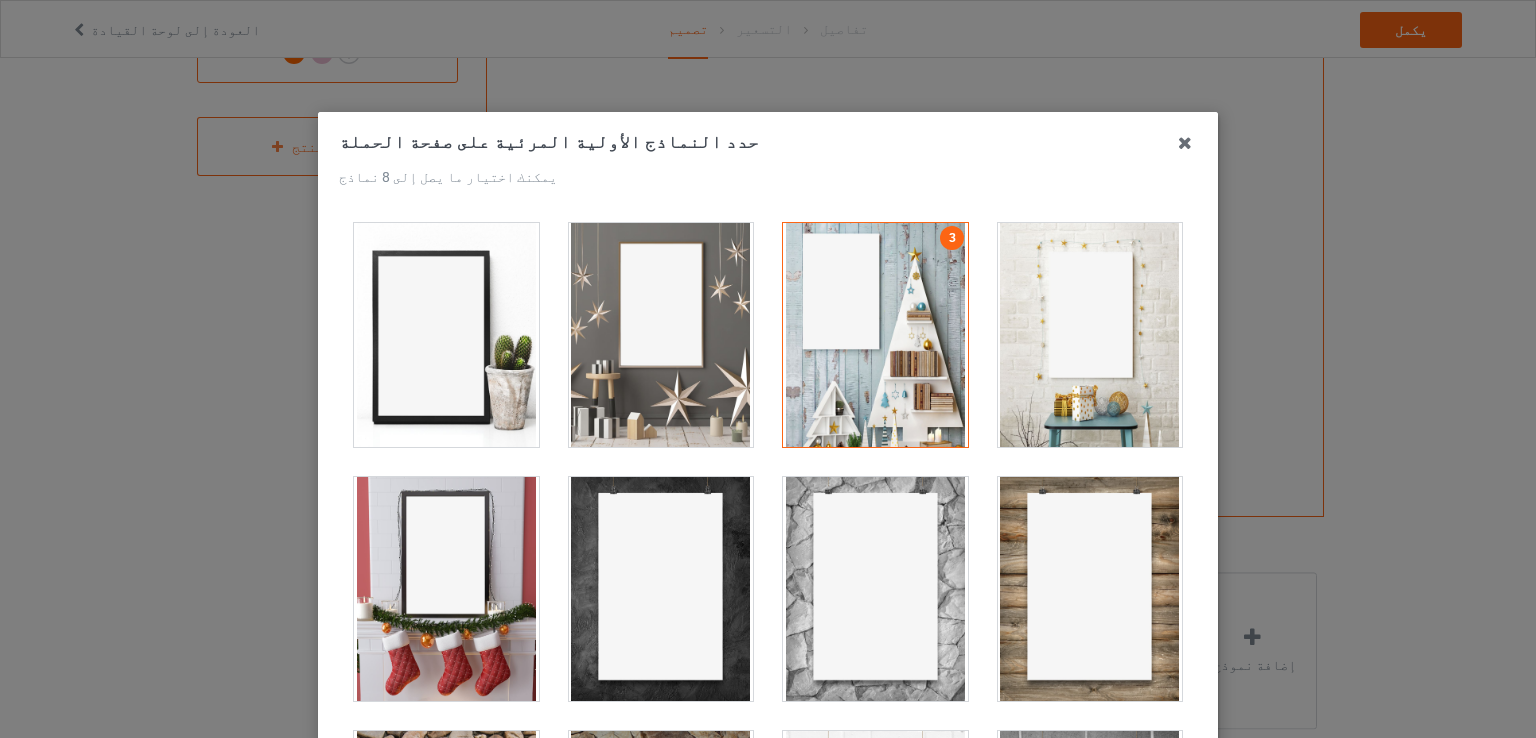 click at bounding box center (446, 589) 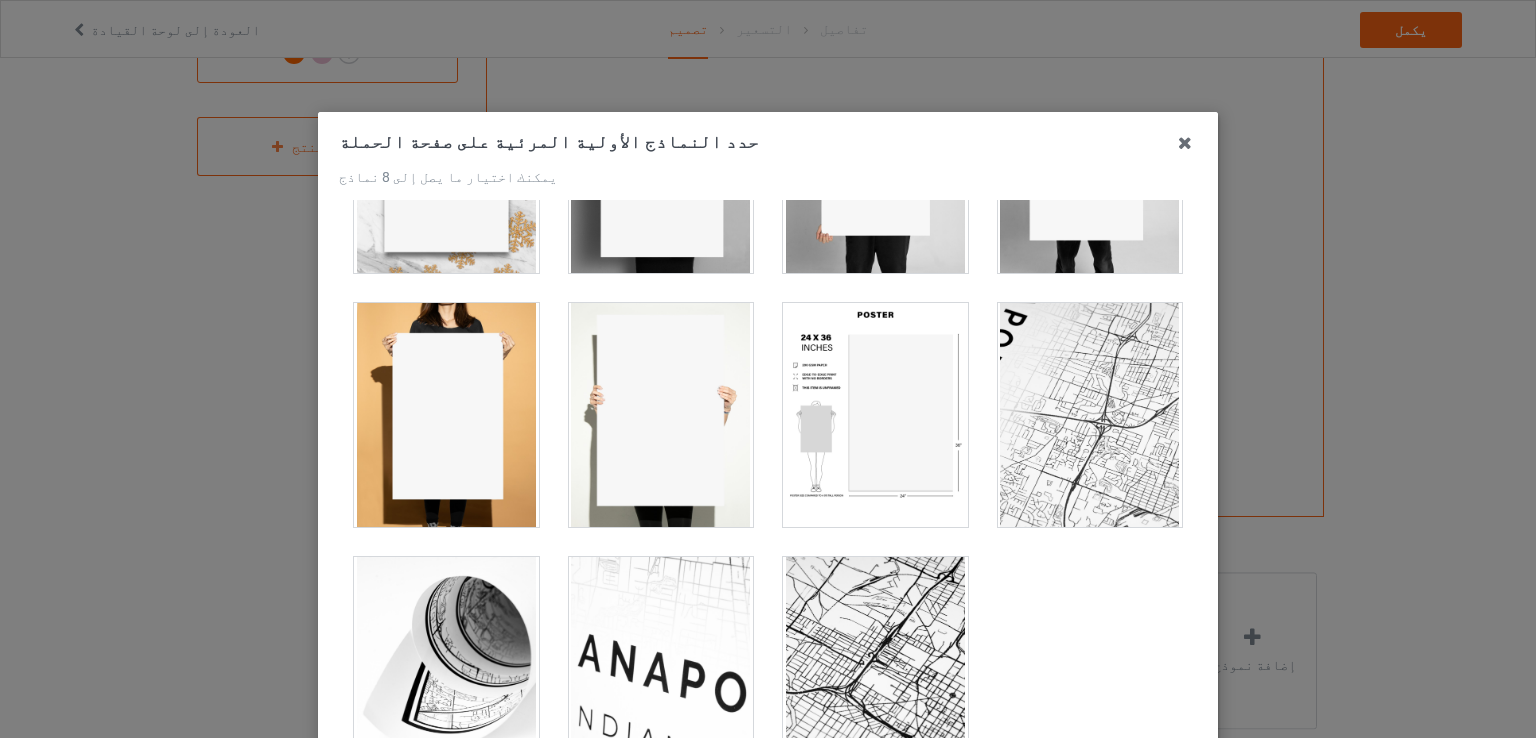 scroll, scrollTop: 1692, scrollLeft: 0, axis: vertical 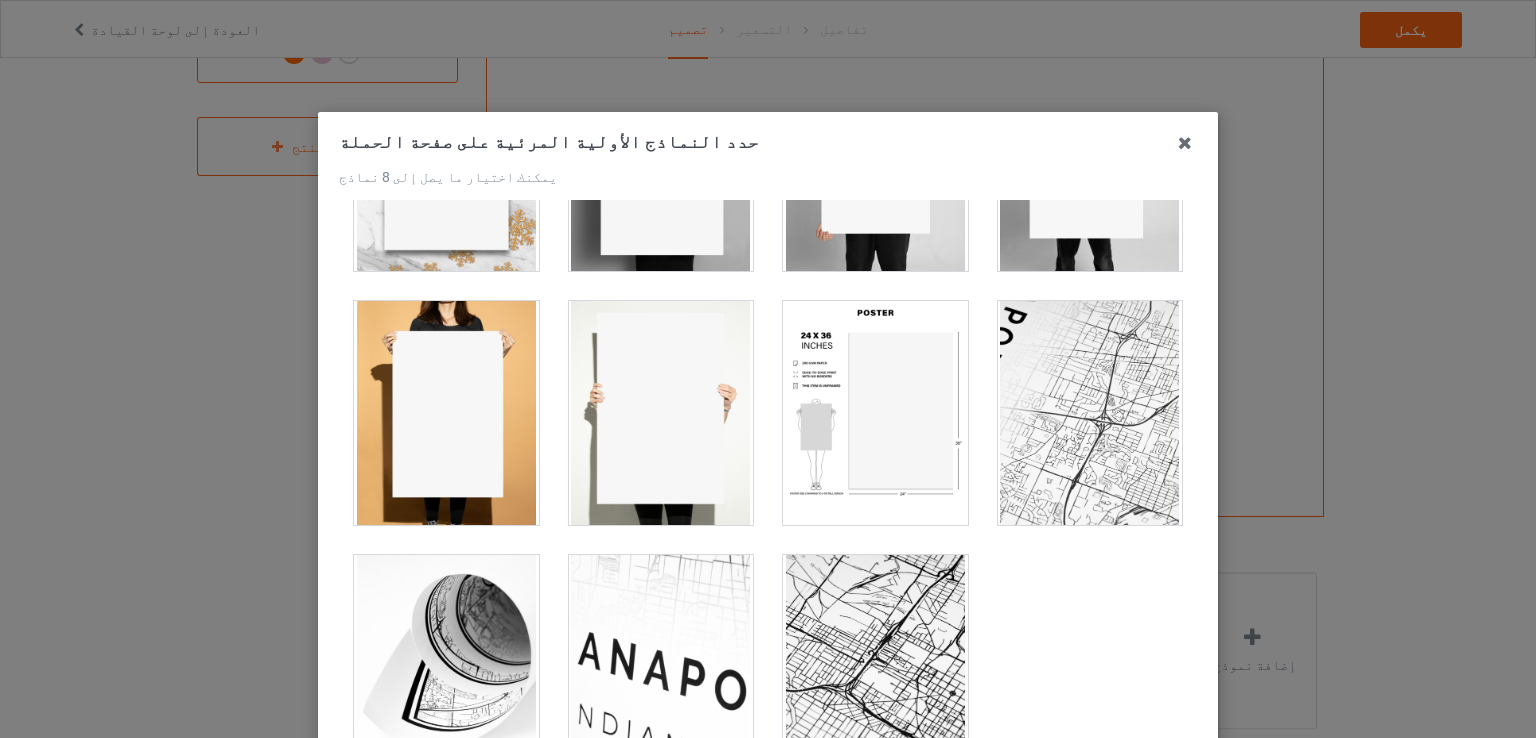 click at bounding box center (875, 413) 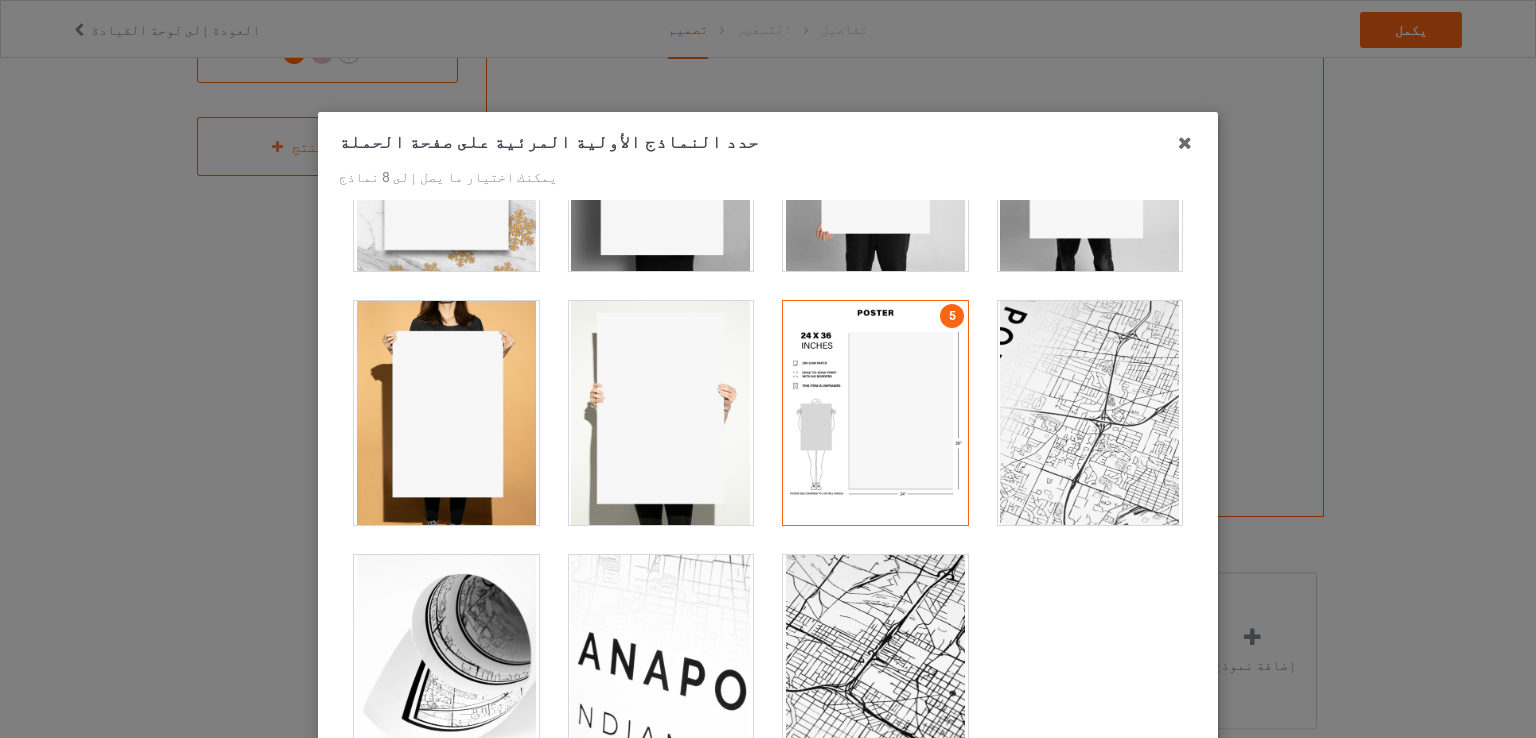 scroll, scrollTop: 256, scrollLeft: 0, axis: vertical 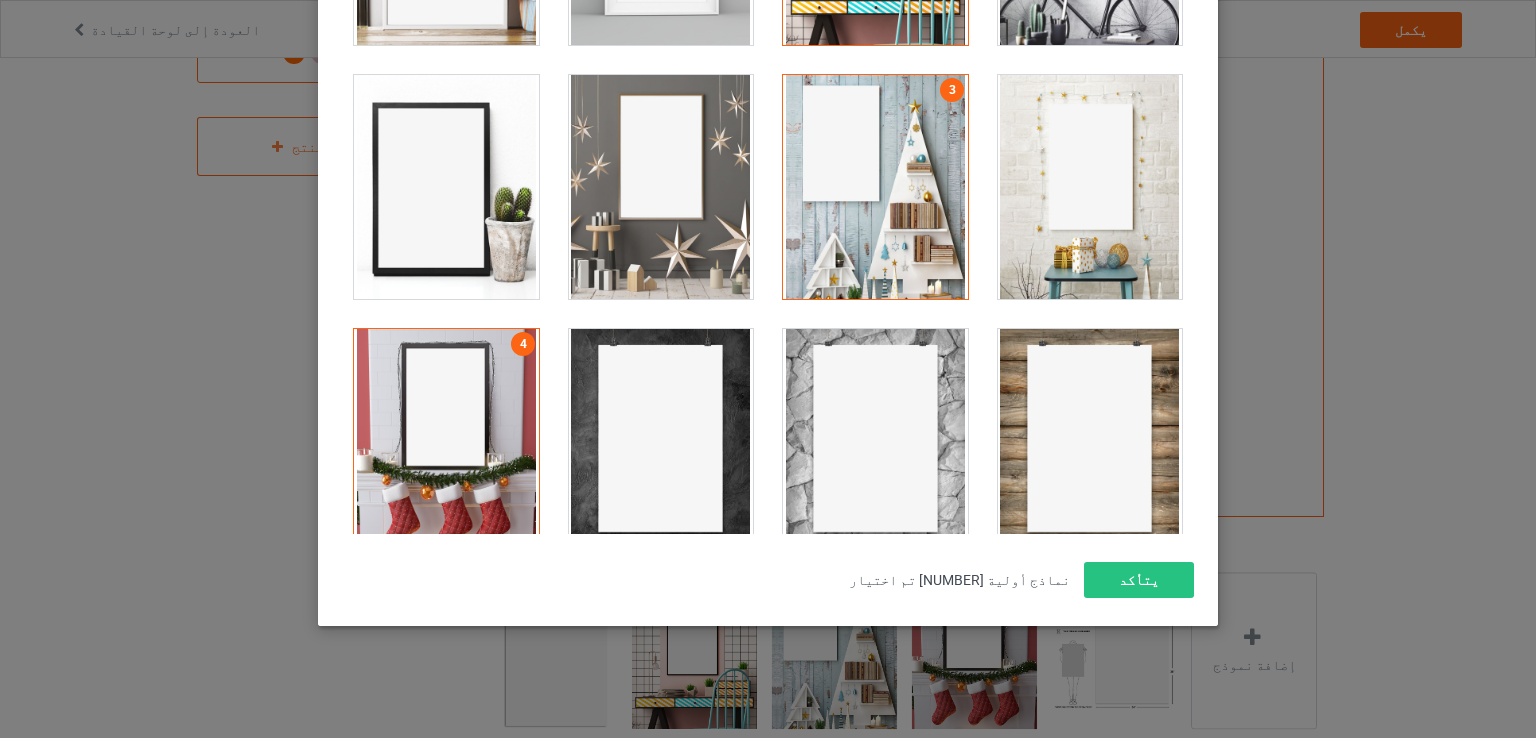 click at bounding box center (1090, 187) 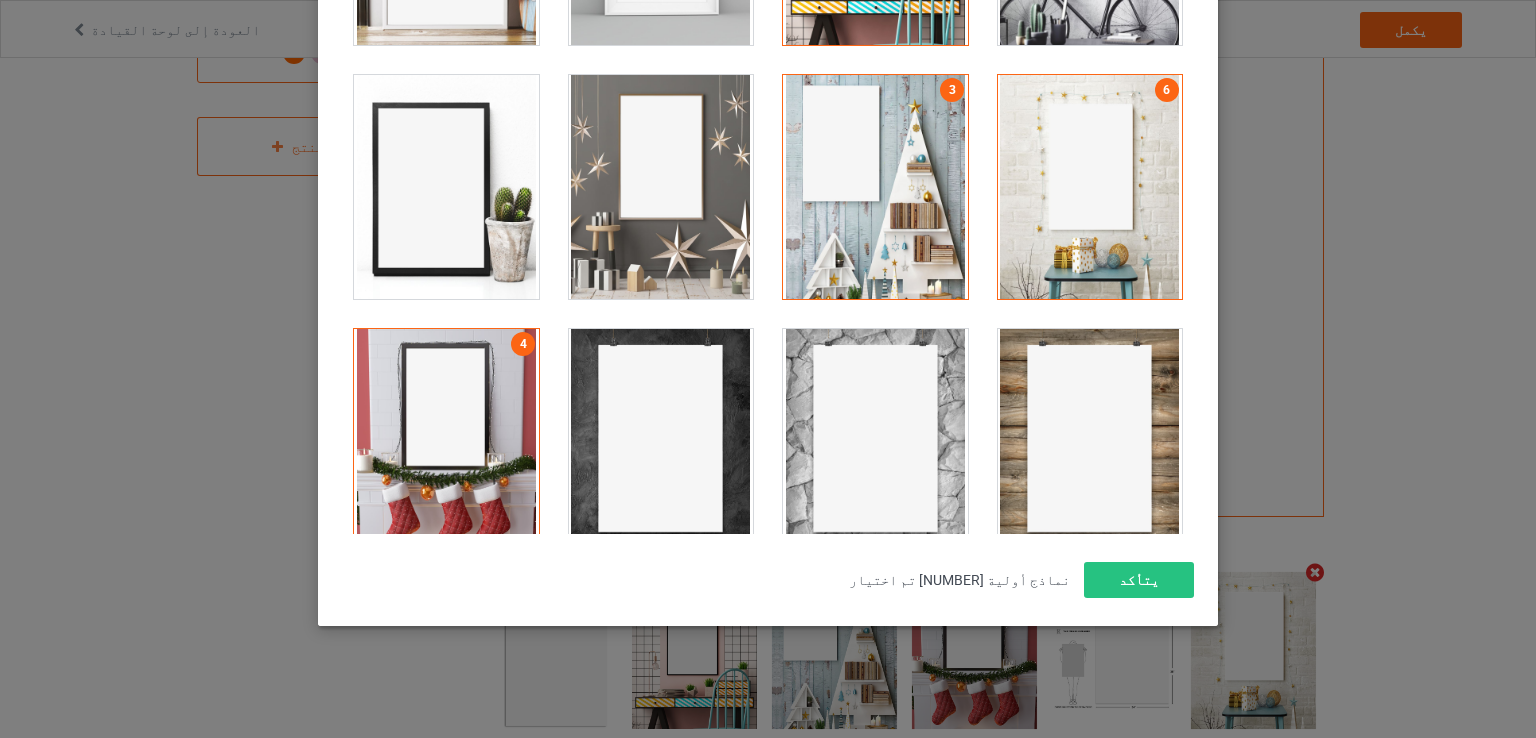 click at bounding box center (1090, 187) 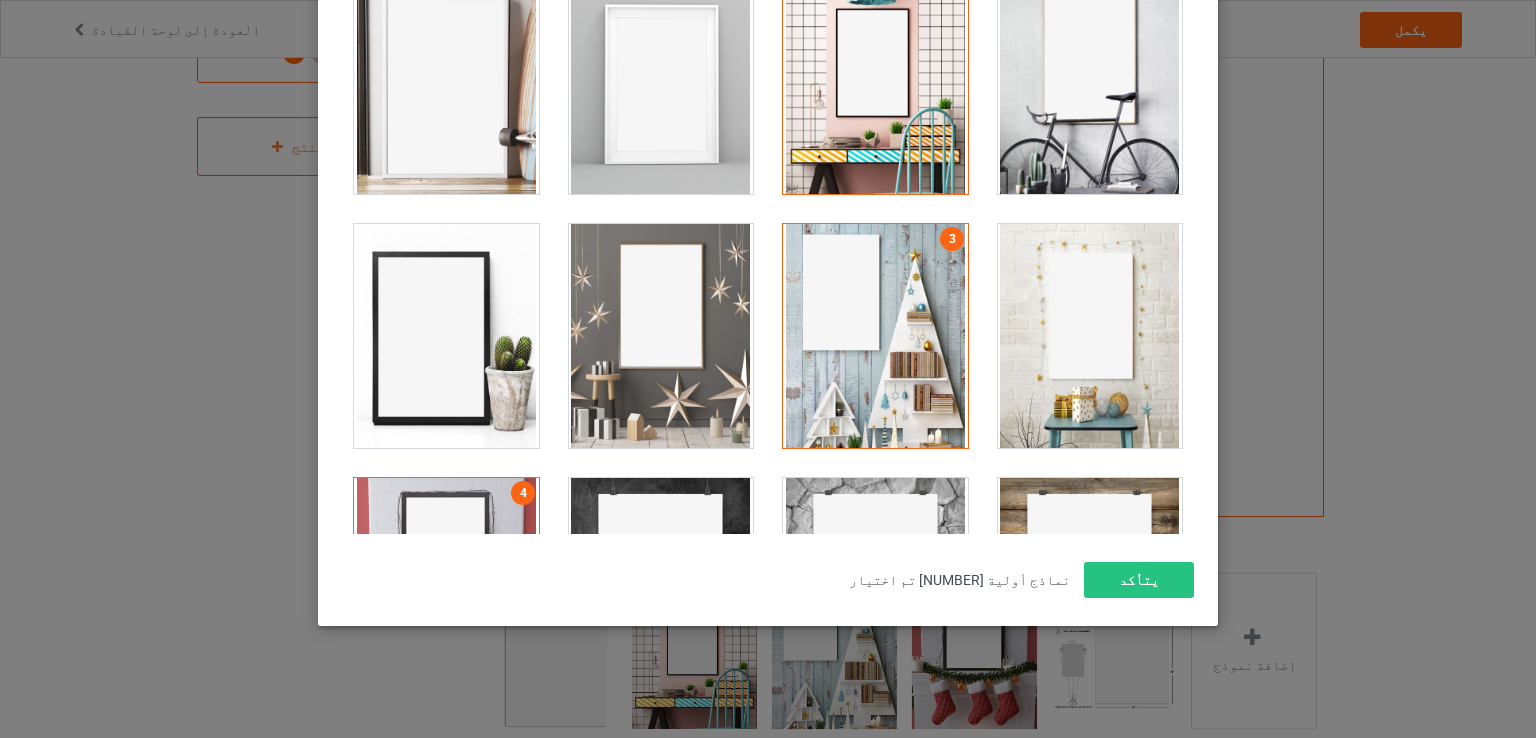 scroll, scrollTop: 192, scrollLeft: 0, axis: vertical 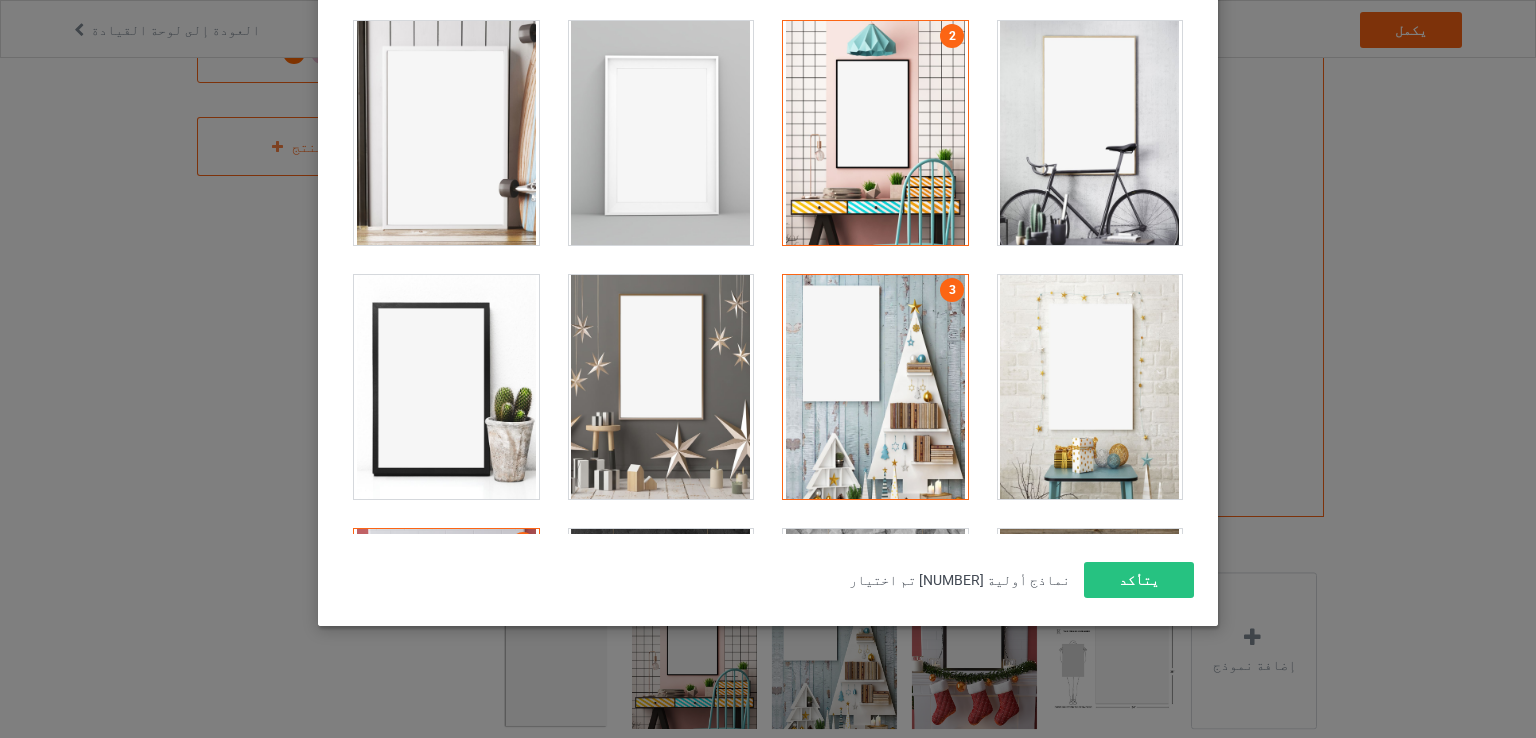 click at bounding box center [446, 133] 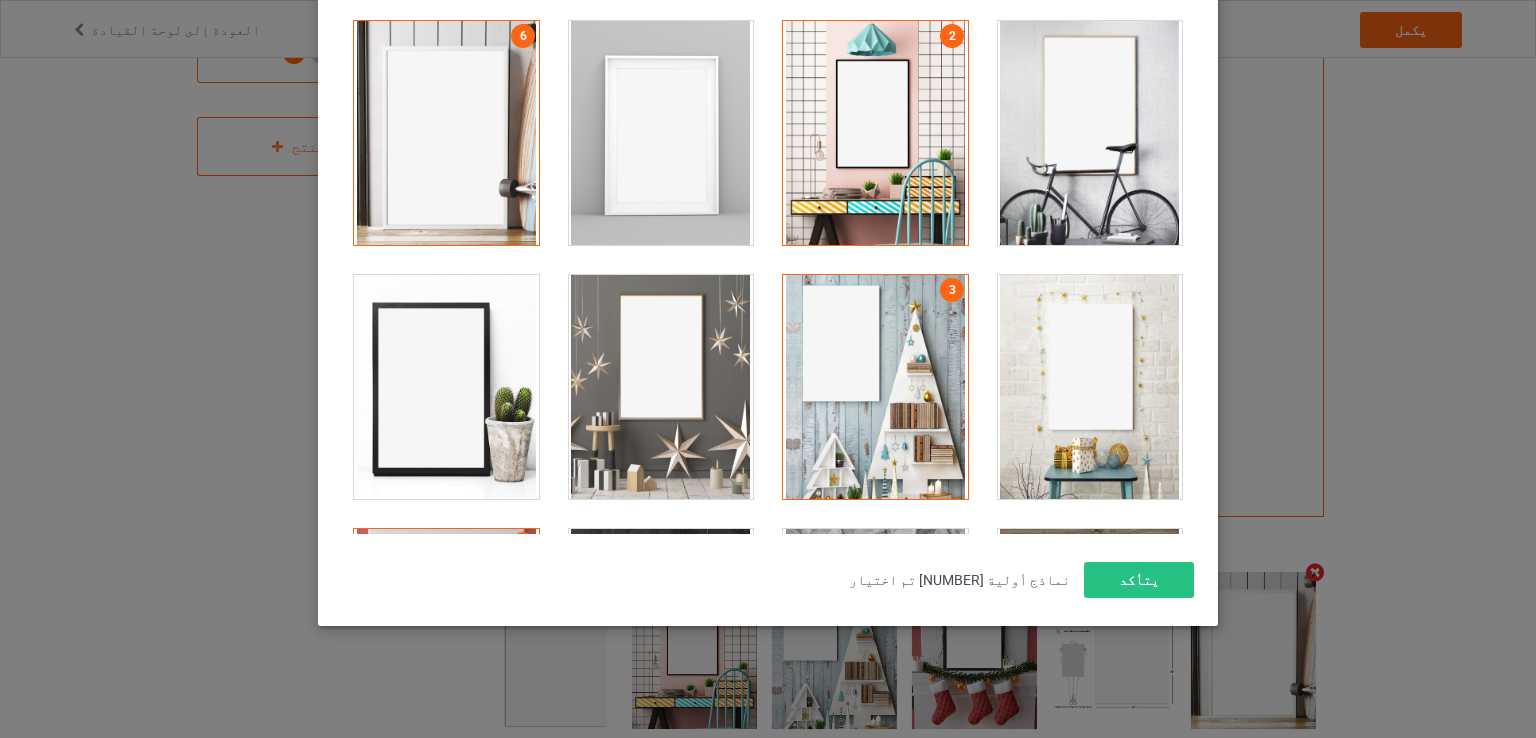 click at bounding box center [661, 387] 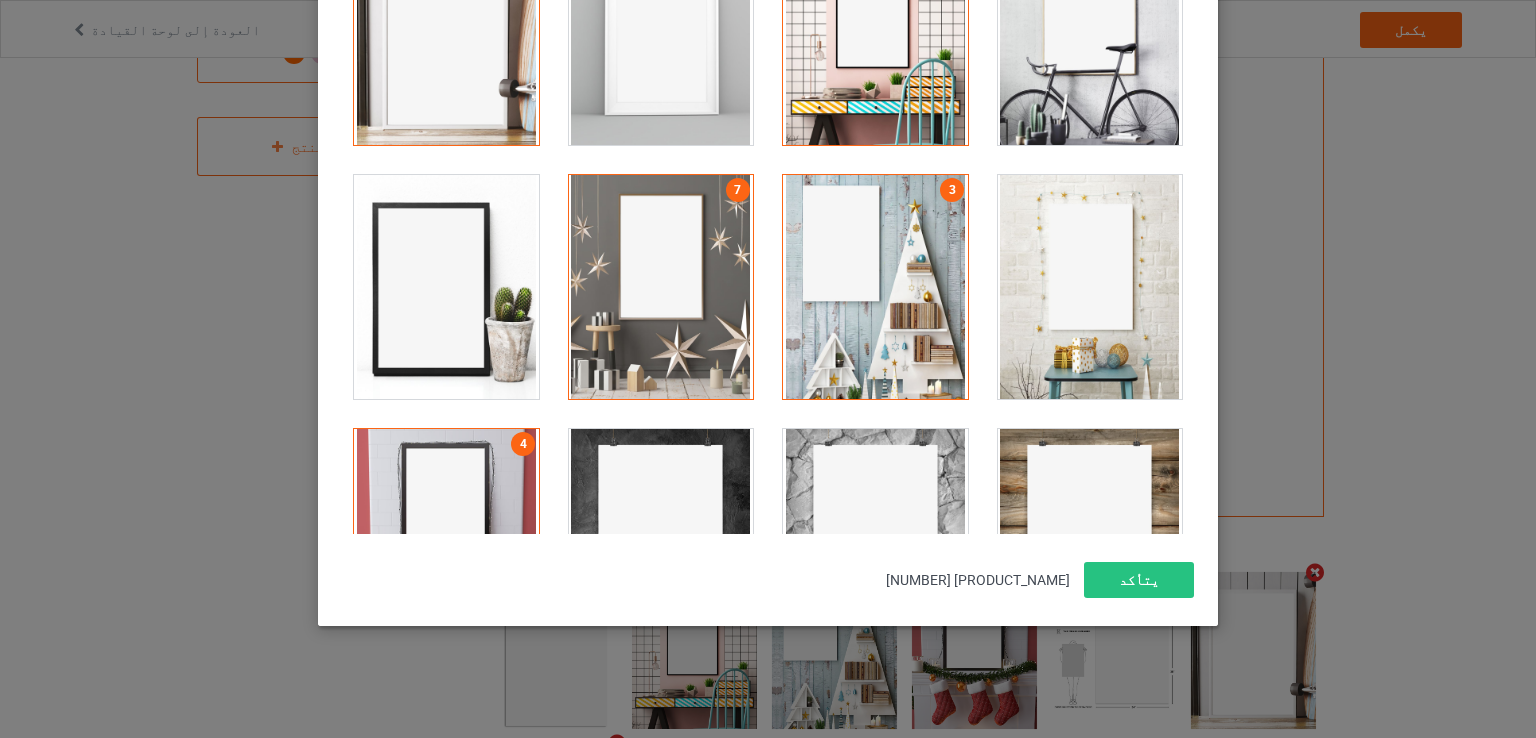 click at bounding box center (1090, 287) 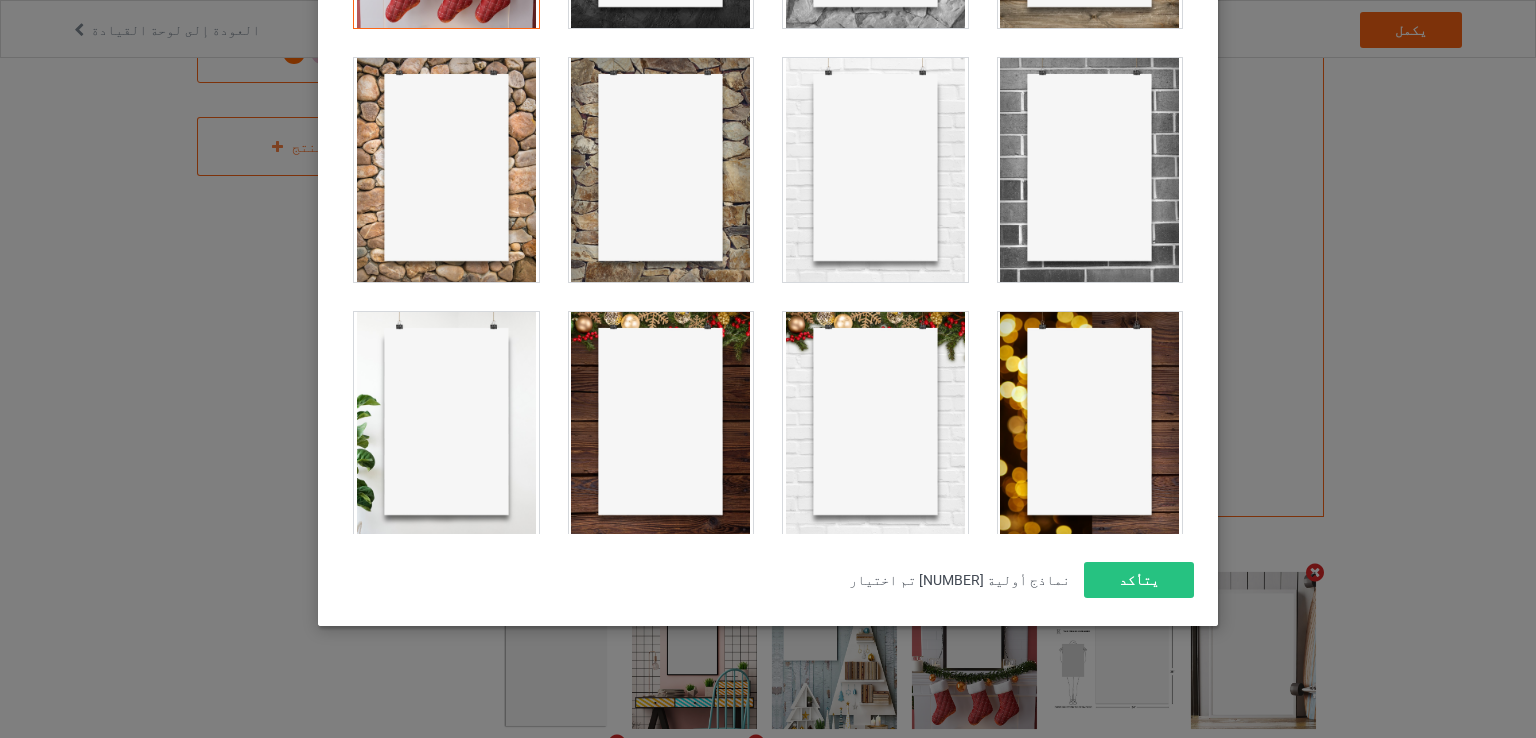scroll, scrollTop: 992, scrollLeft: 0, axis: vertical 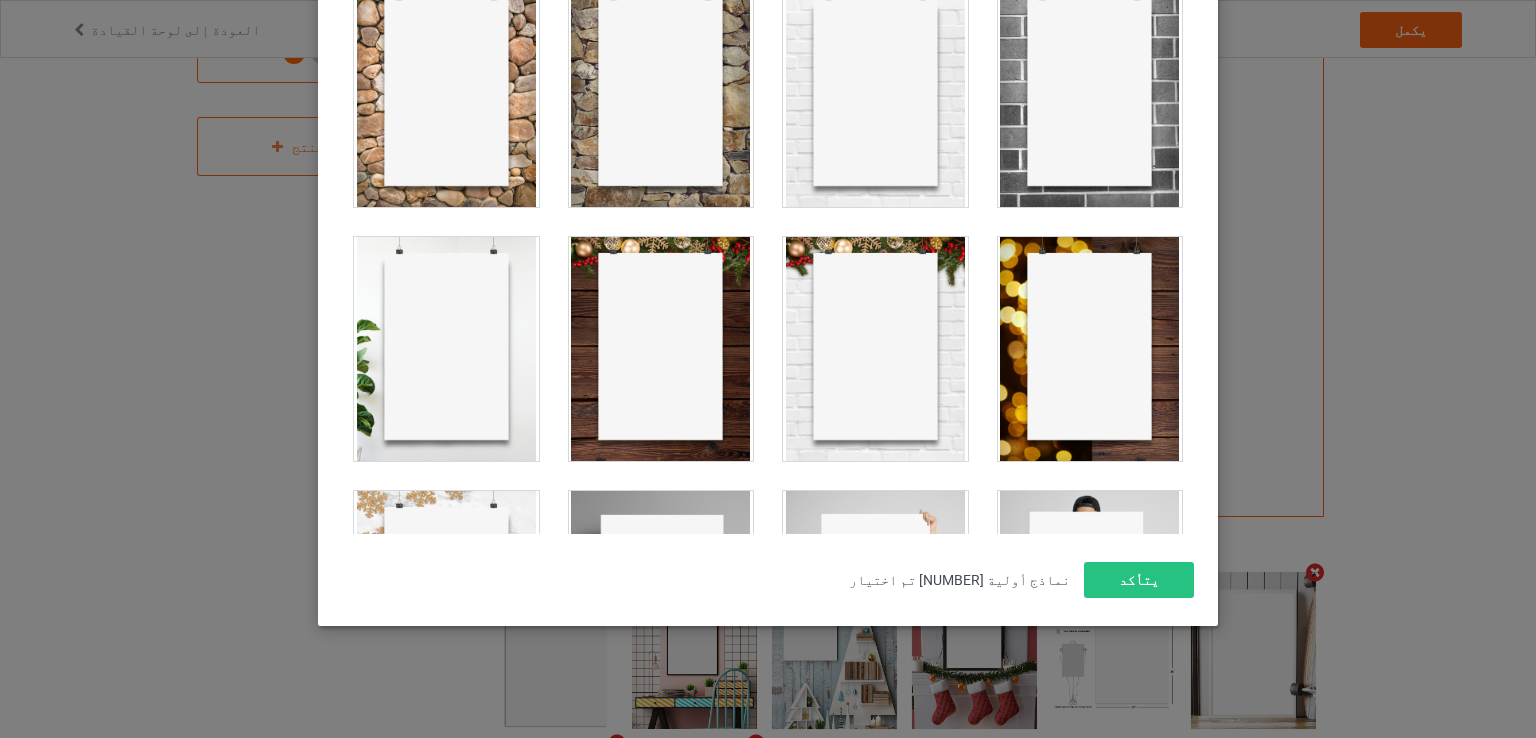 click at bounding box center (661, 349) 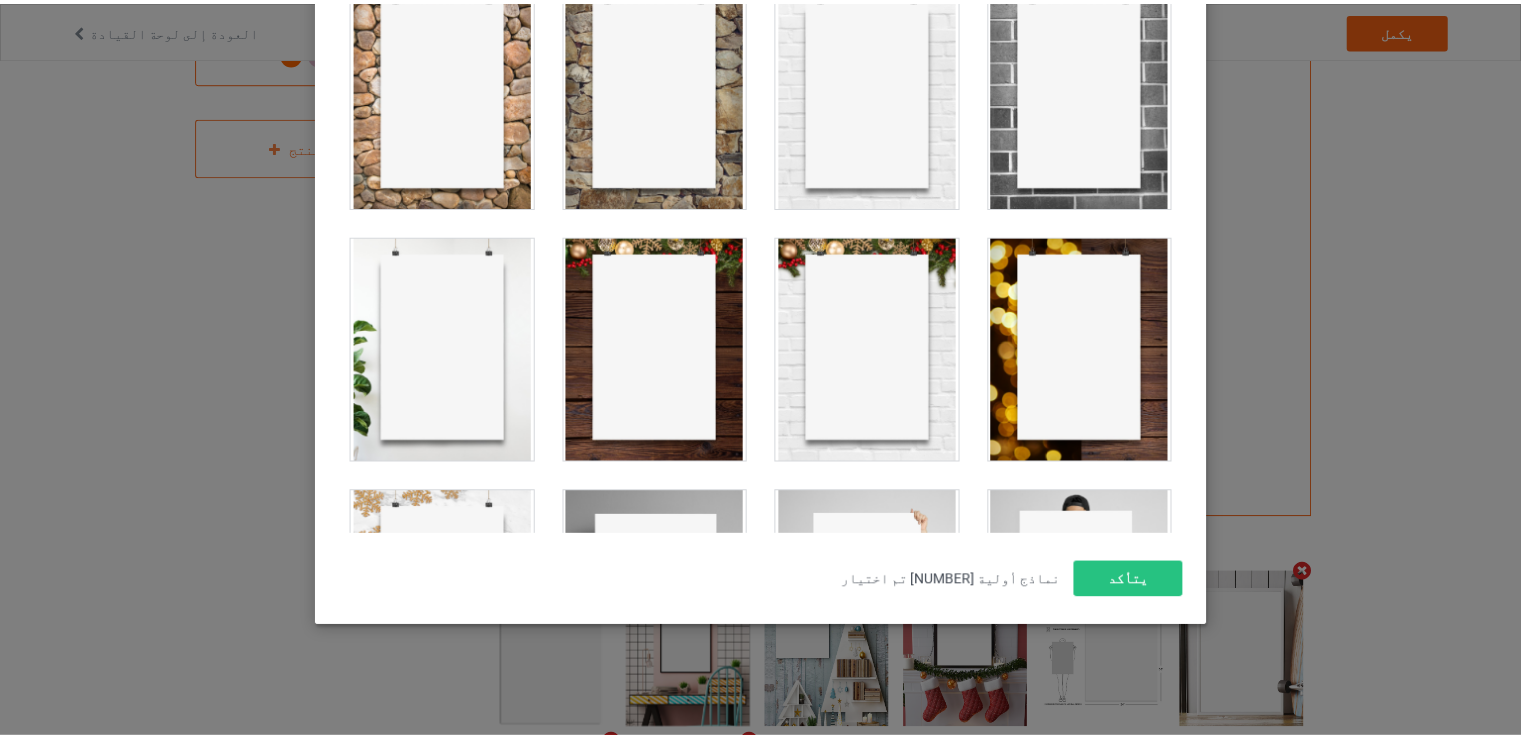 scroll, scrollTop: 317, scrollLeft: 0, axis: vertical 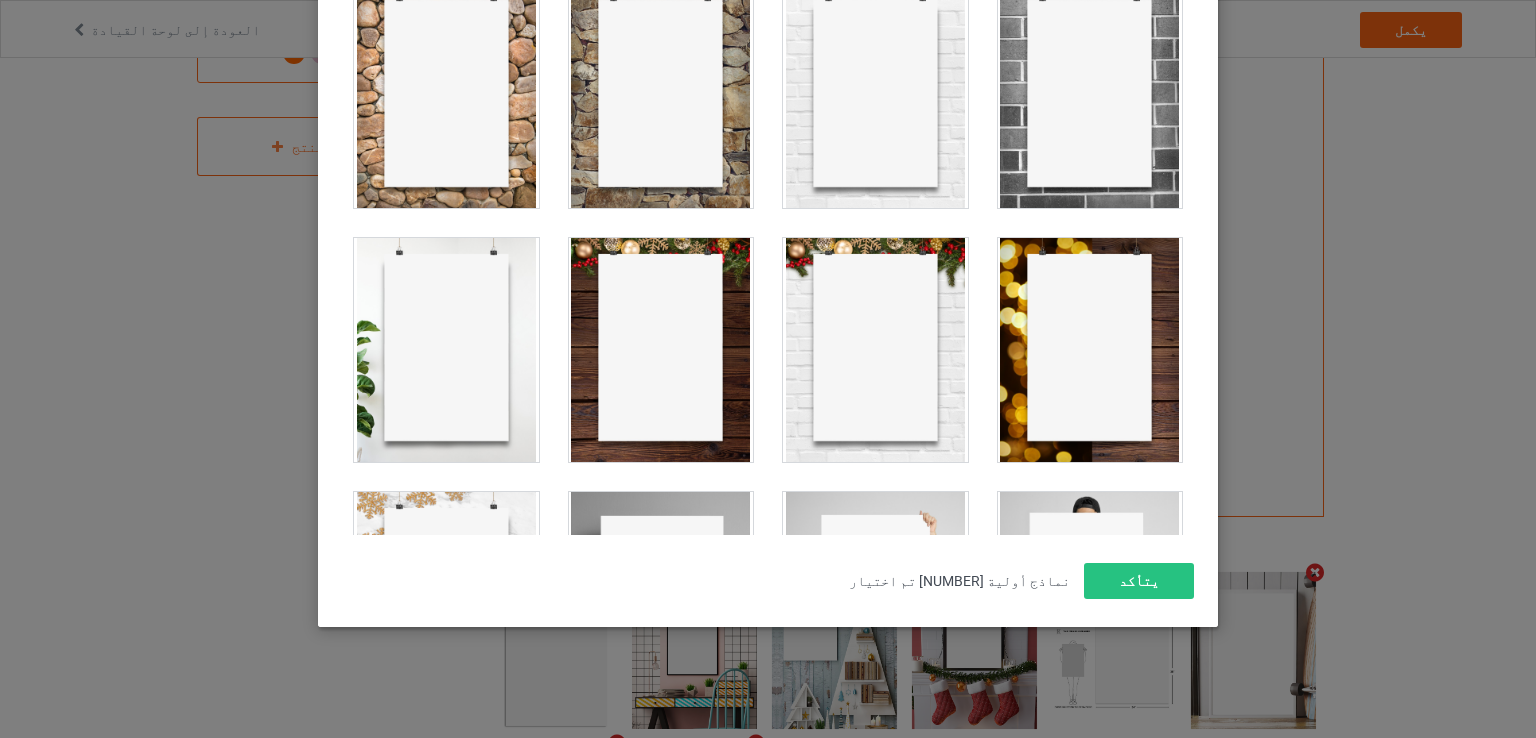 click at bounding box center [661, 350] 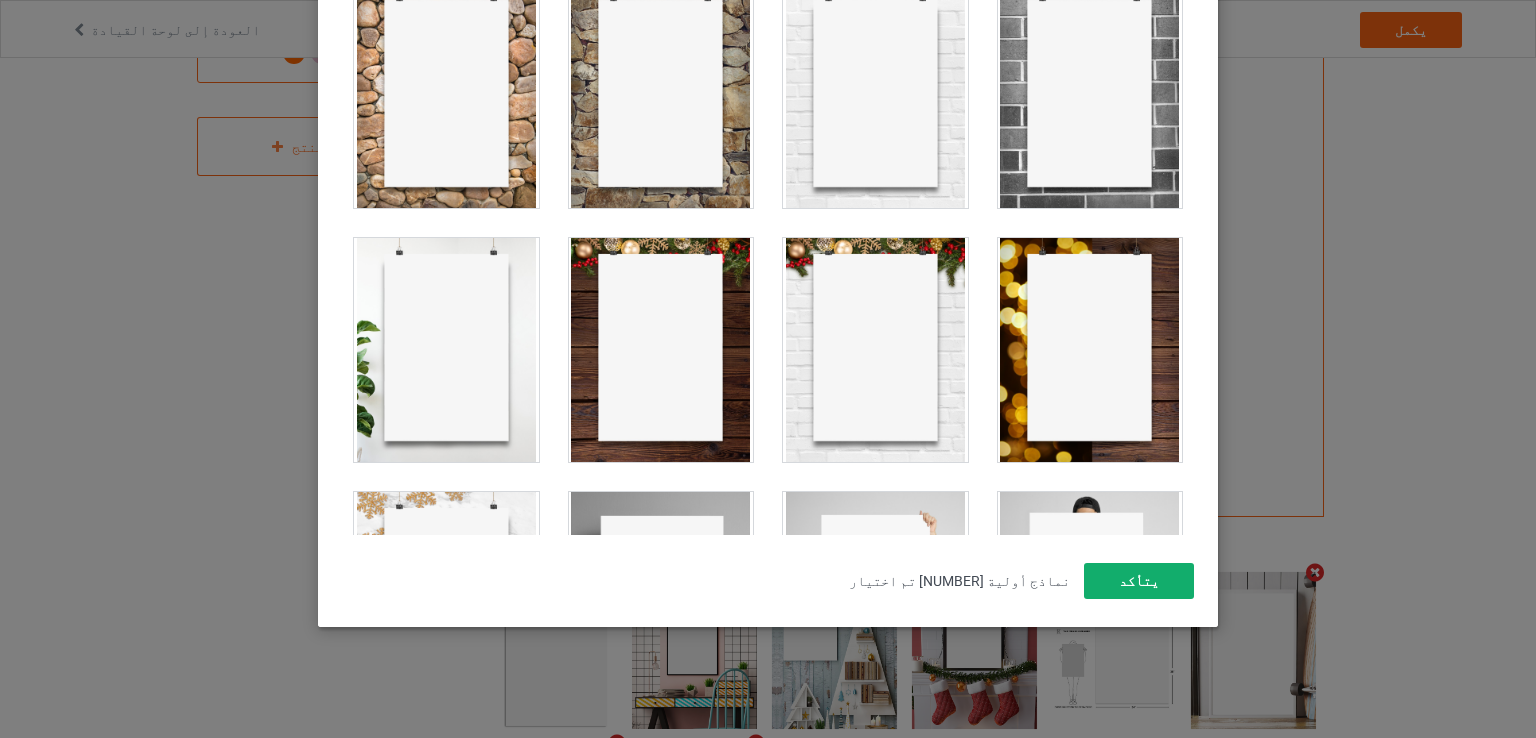 click on "يتأكد" at bounding box center [1139, 581] 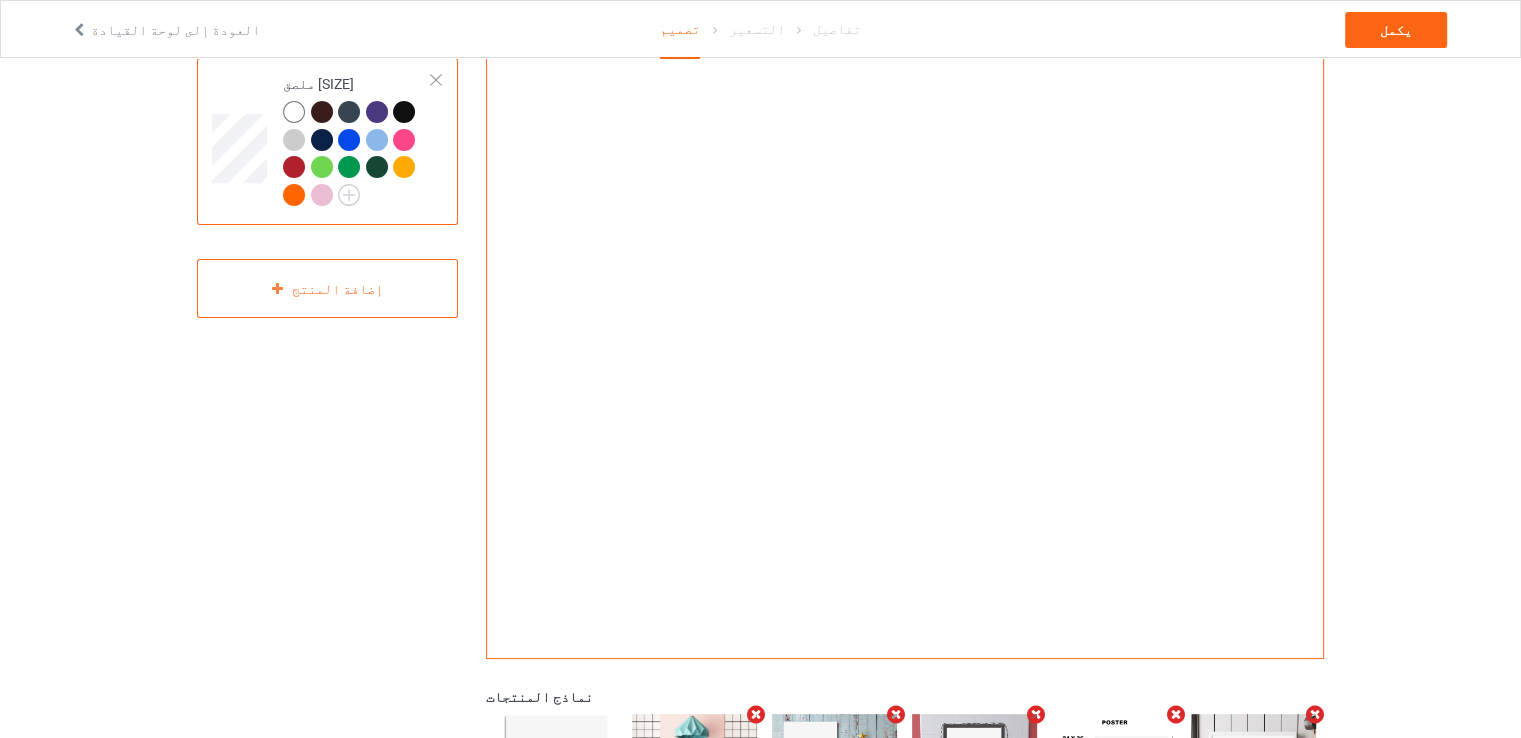 scroll, scrollTop: 0, scrollLeft: 0, axis: both 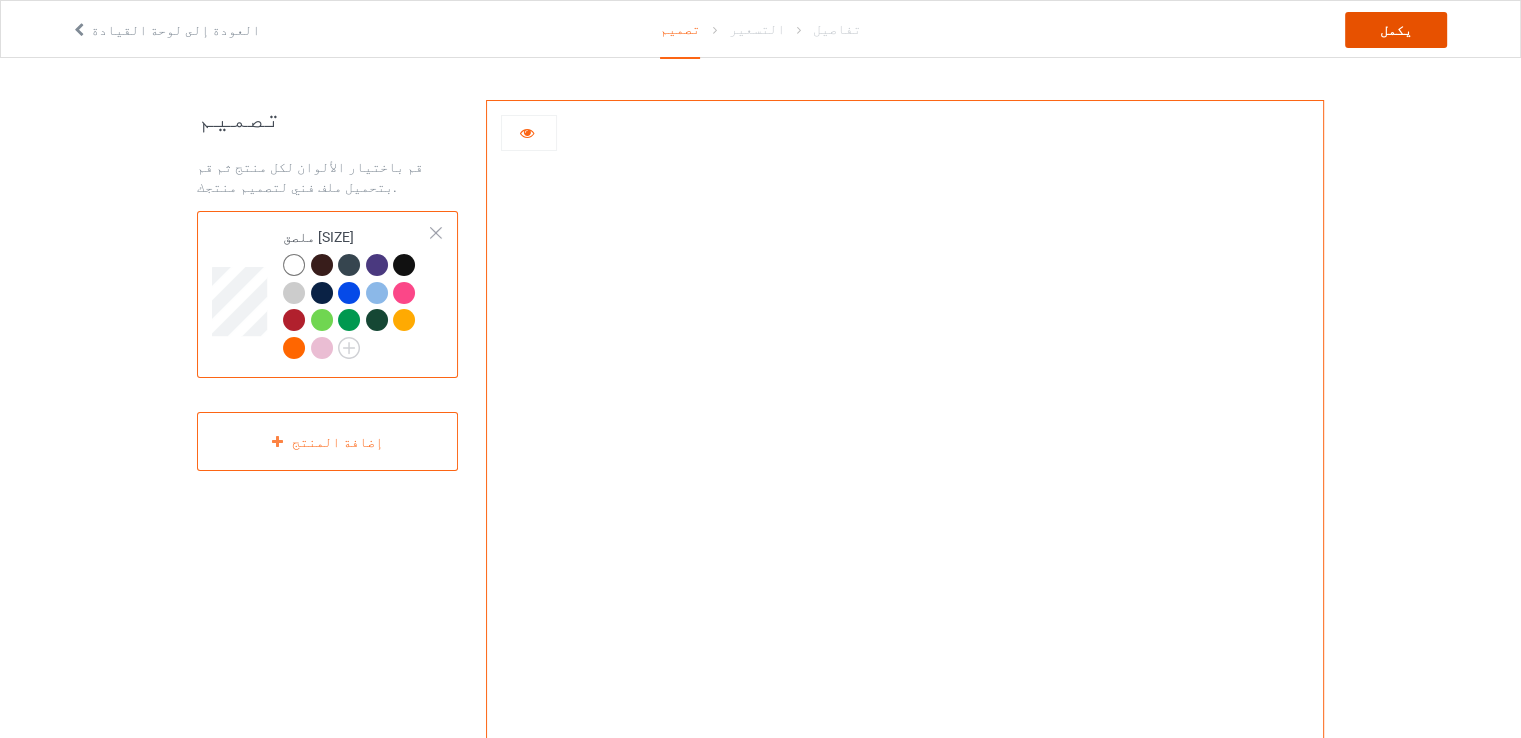 click on "يكمل" at bounding box center (1396, 30) 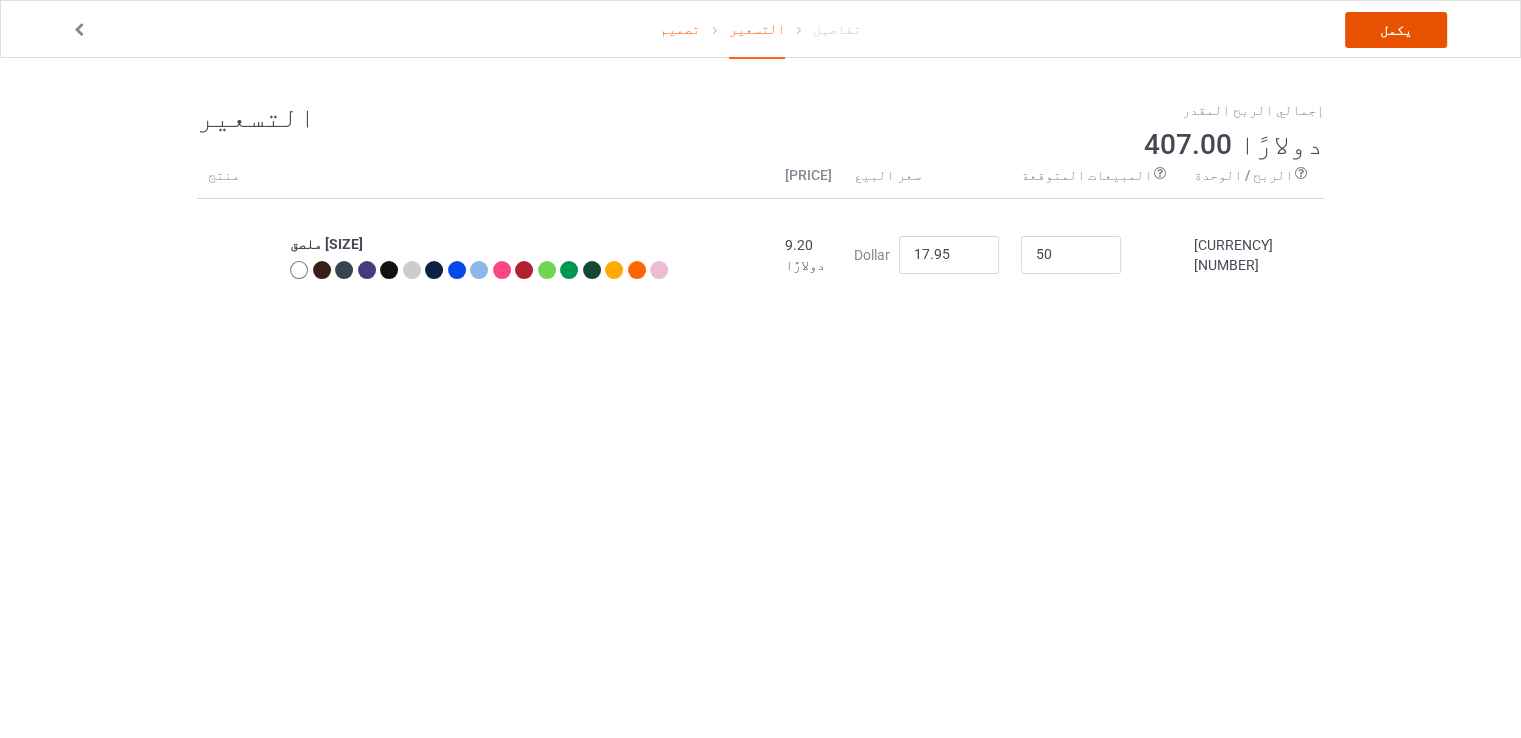 click on "يكمل" at bounding box center [1396, 30] 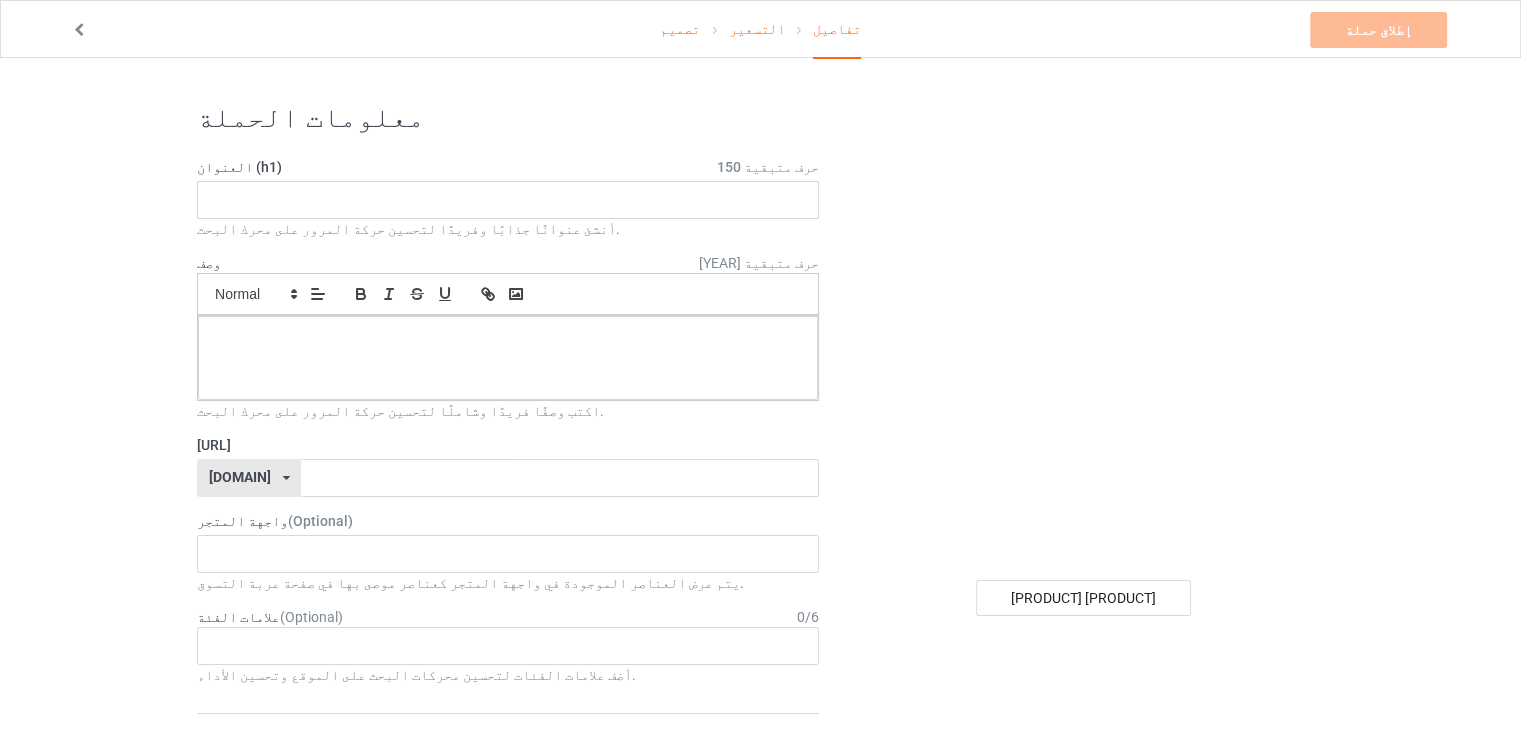 click on "العنوان (h1) 150    حرف متبقية أنشئ عنوانًا جذابًا وفريدًا لتحسين حركة المرور على محرك البحث." at bounding box center (508, 198) 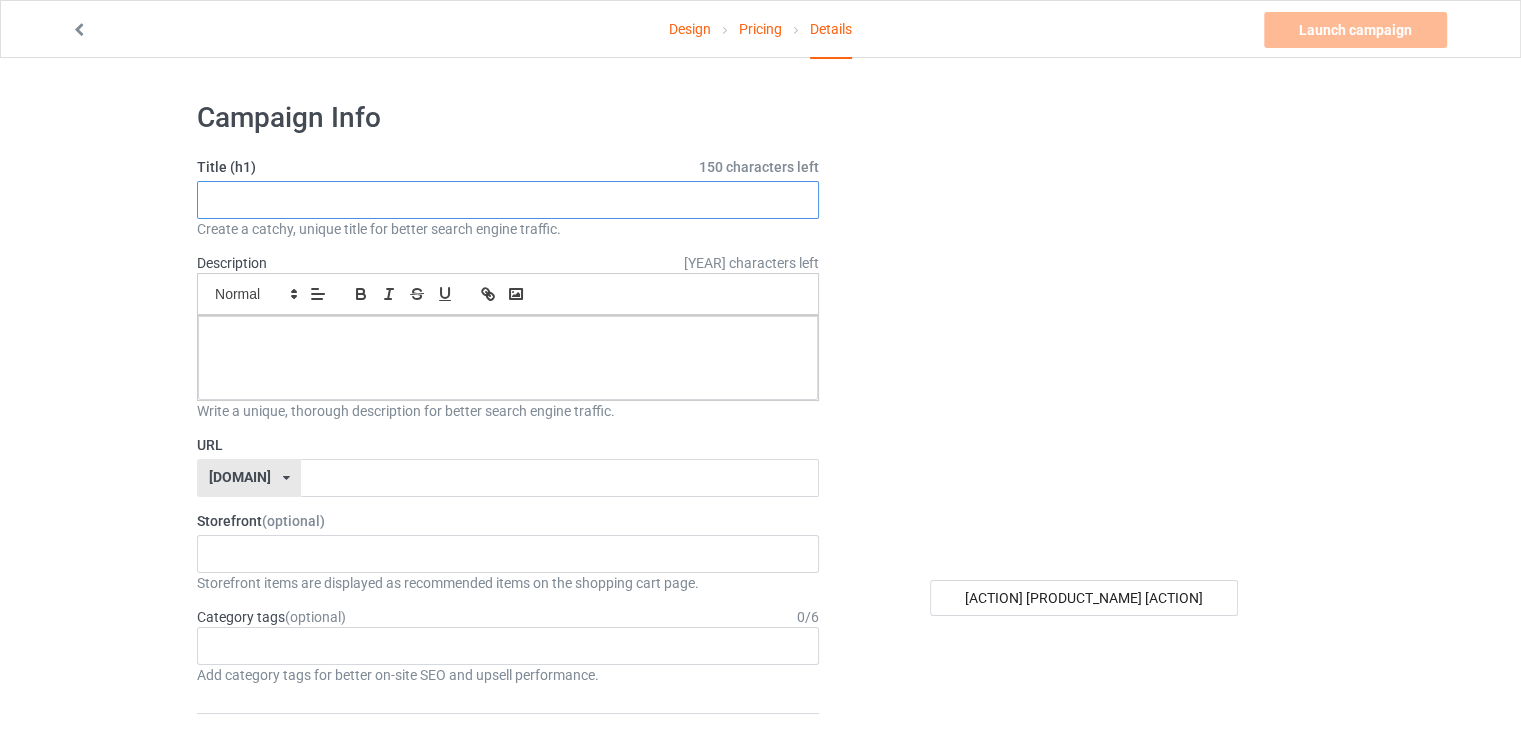 click at bounding box center [508, 200] 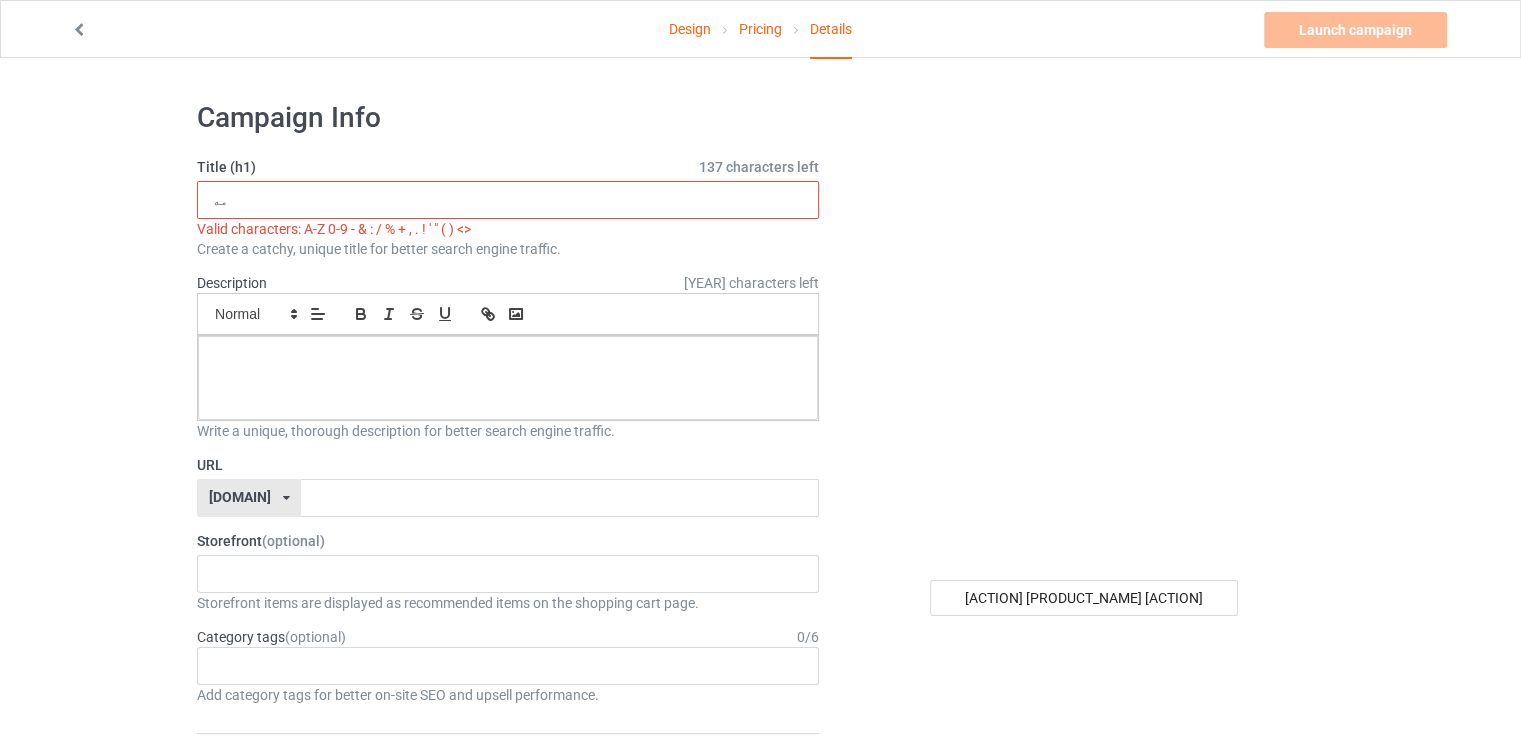 type on "م" 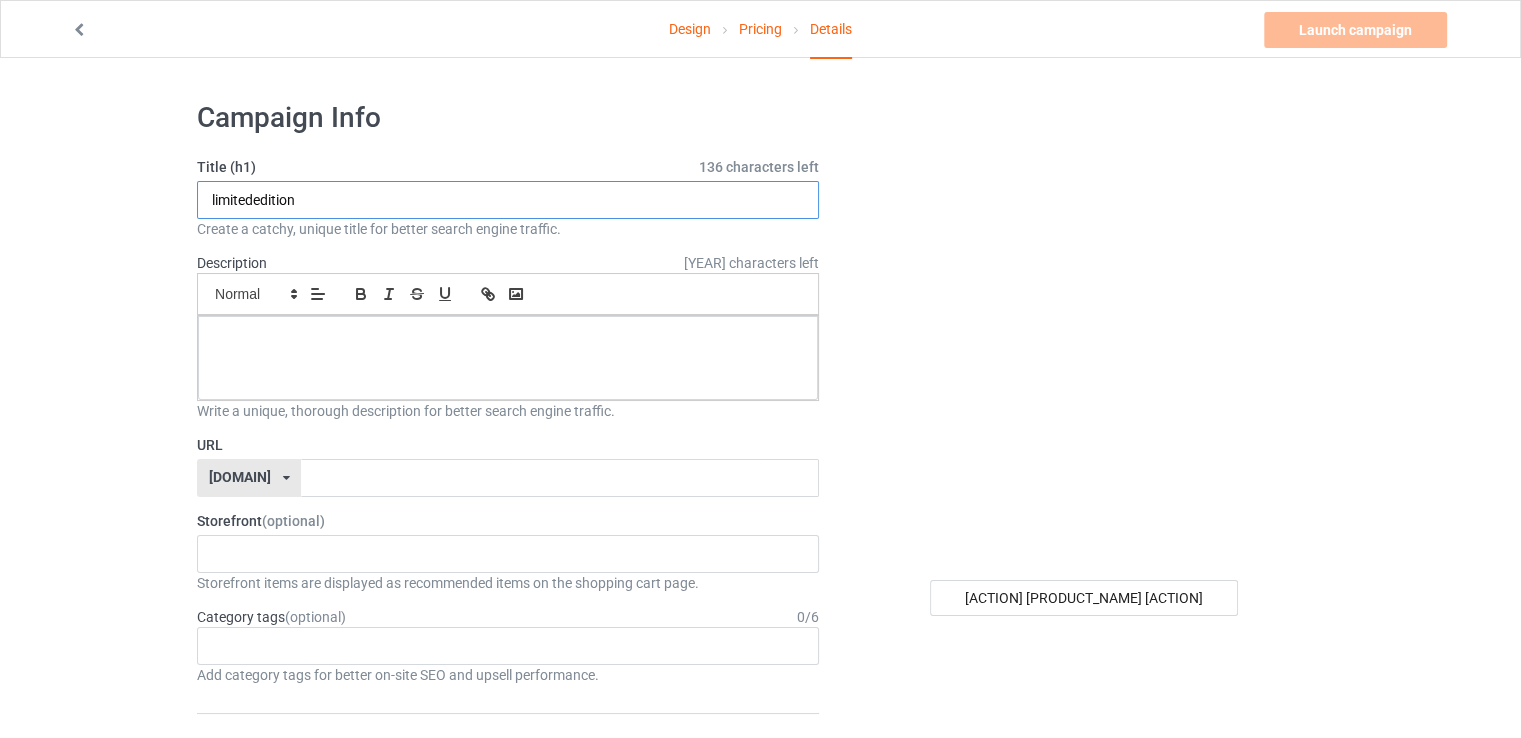 type on "limitededition" 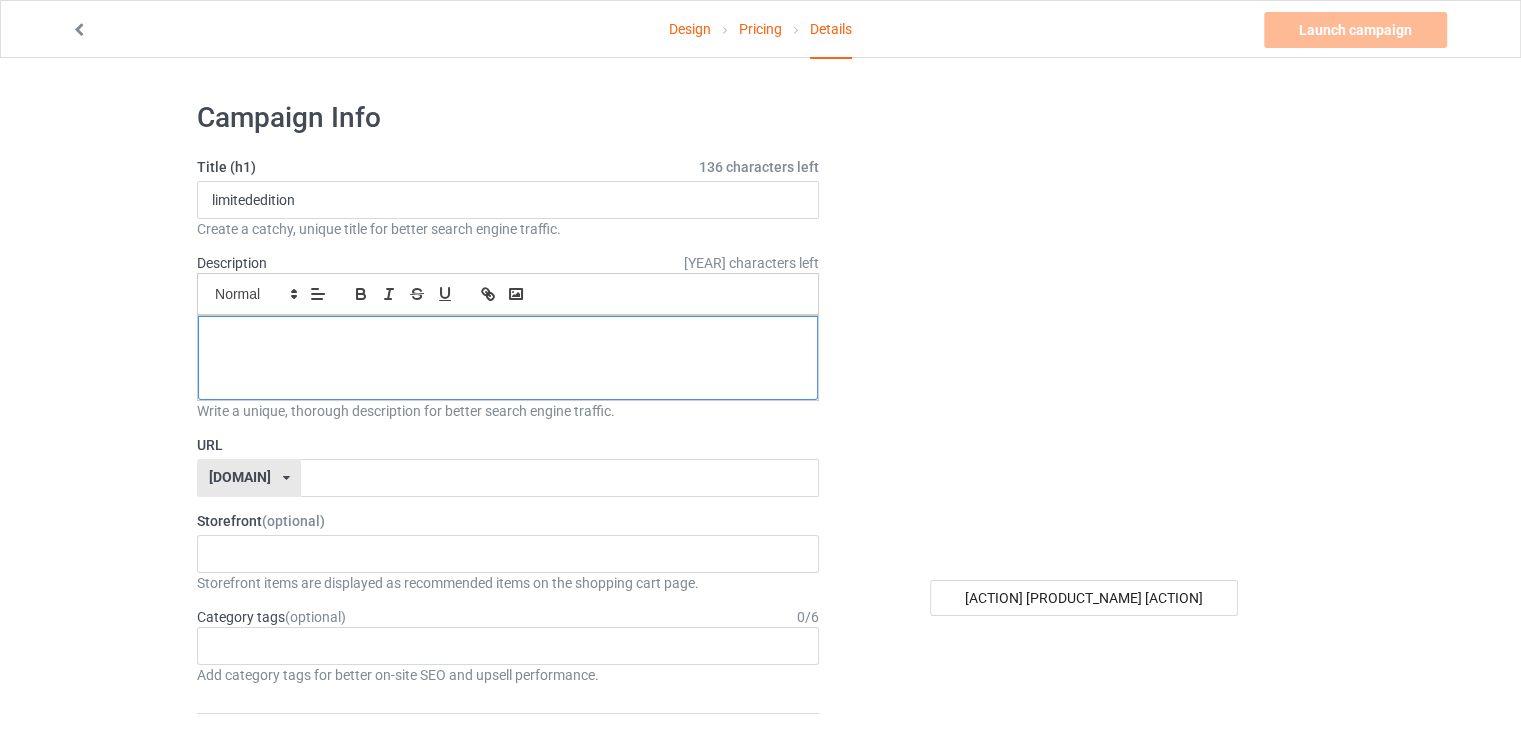 click at bounding box center [508, 338] 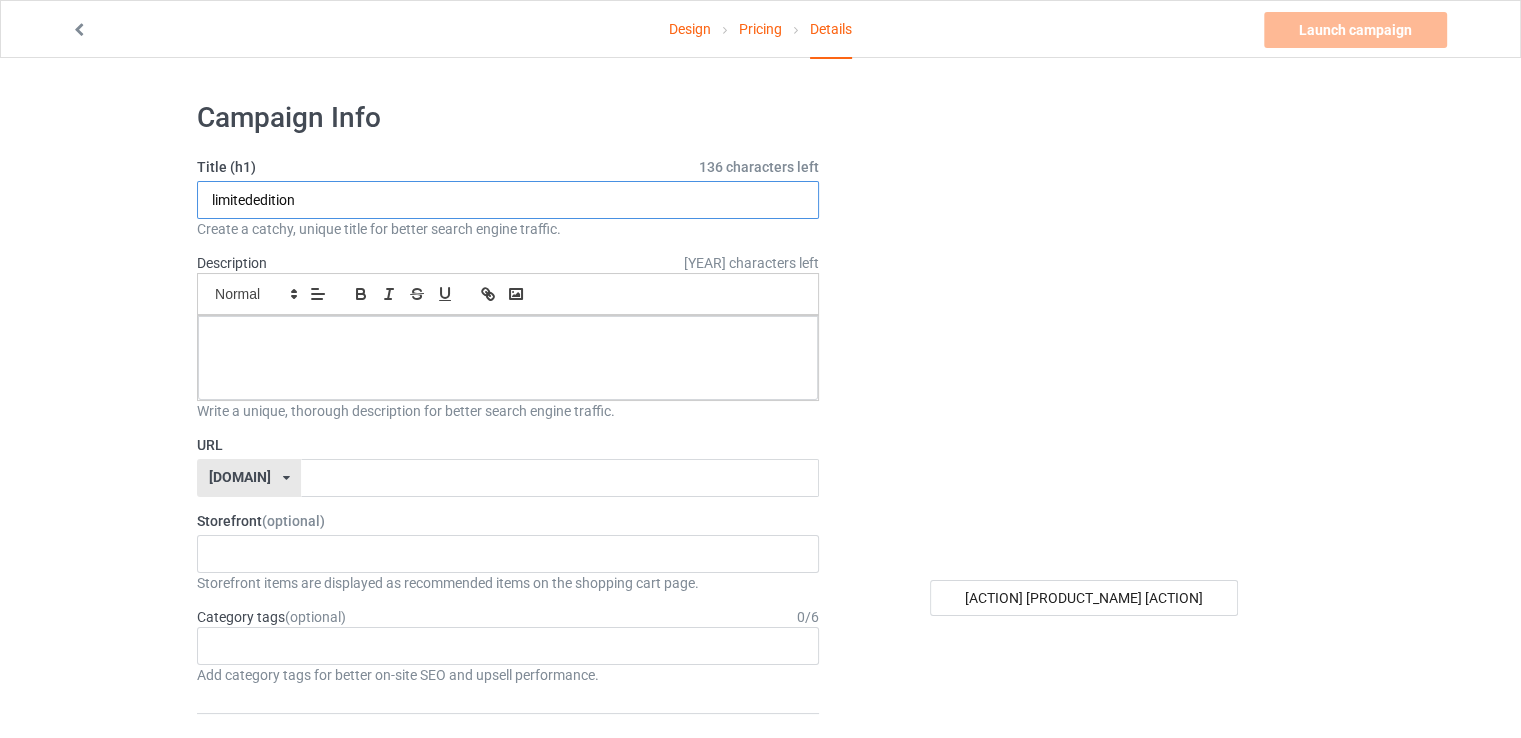 click on "limitededition" at bounding box center (508, 200) 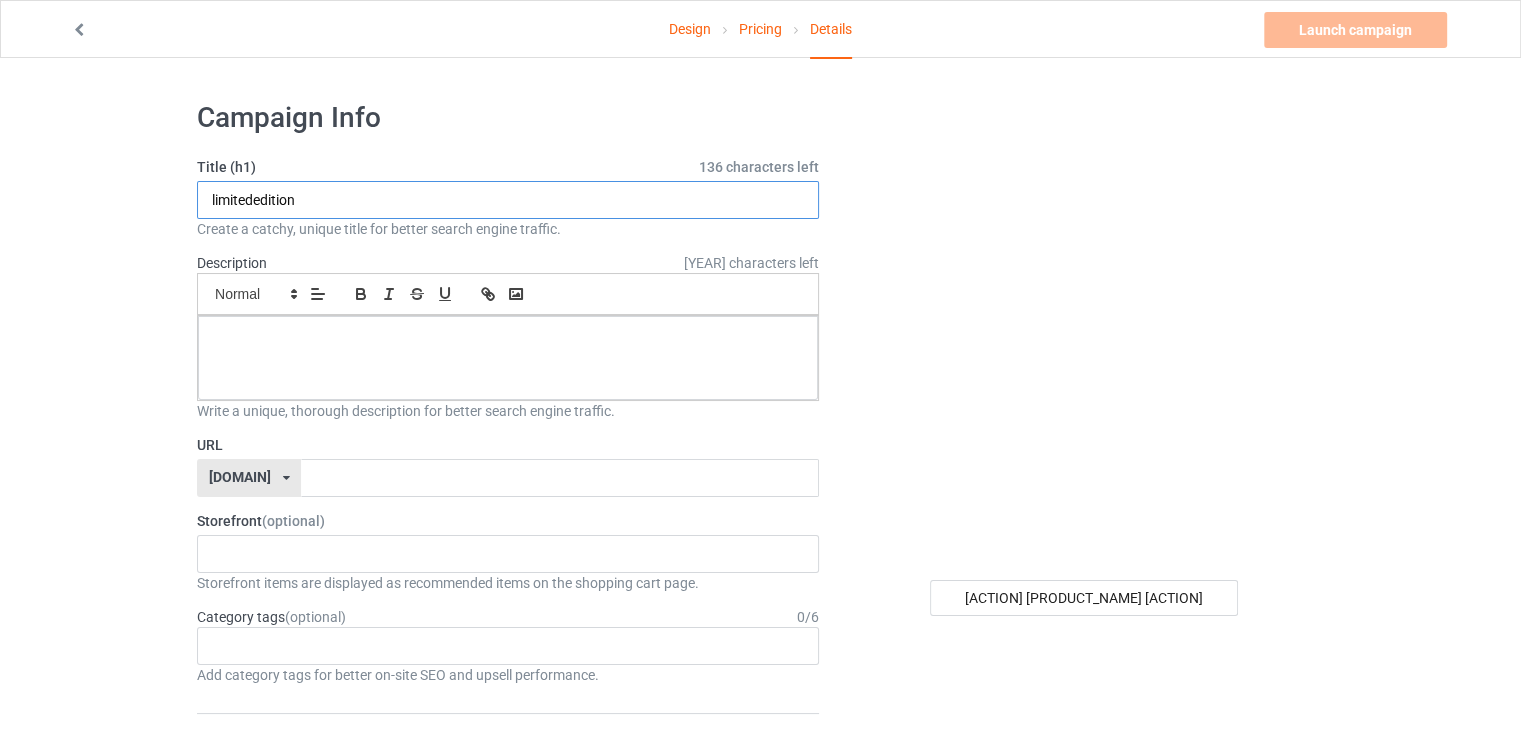 click on "limitededition" at bounding box center [508, 200] 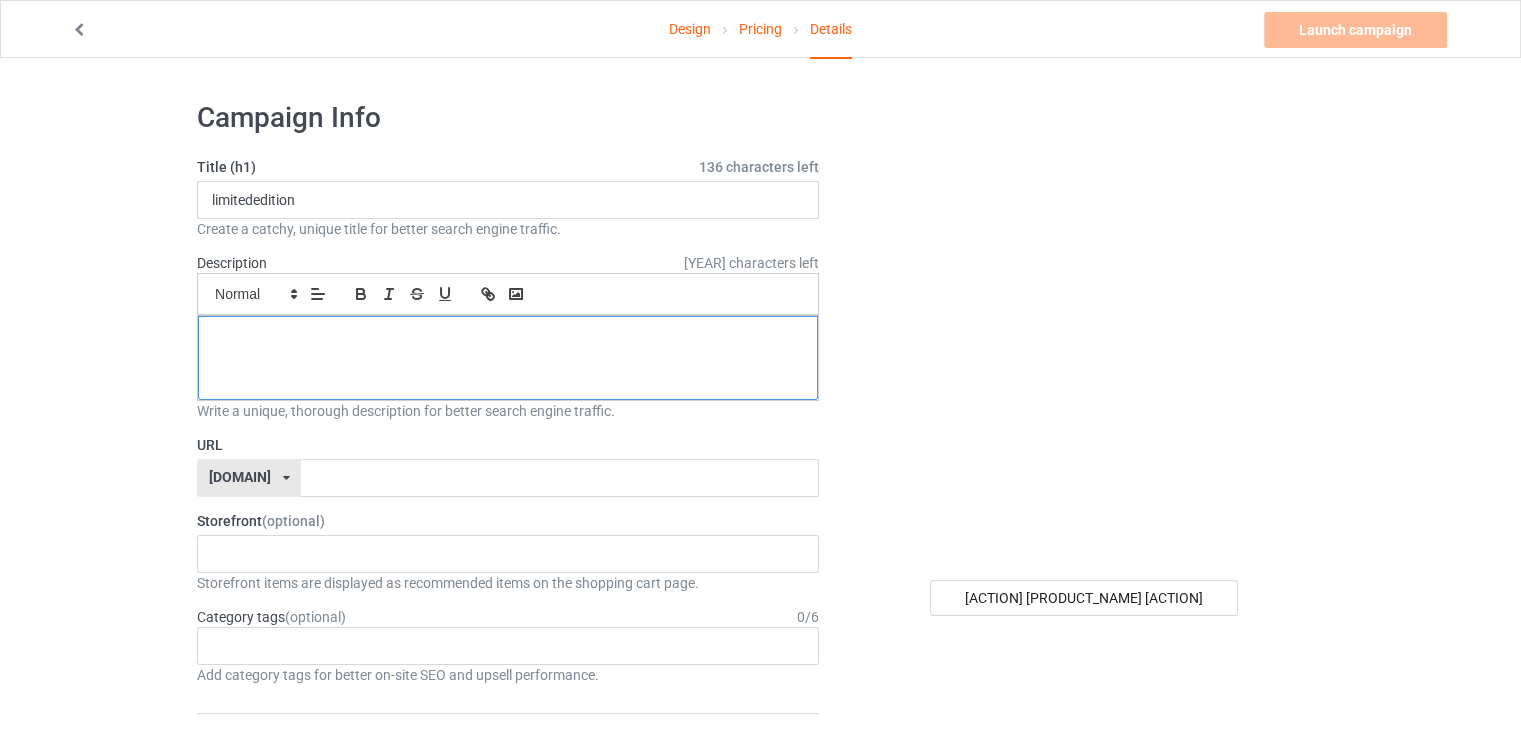 click at bounding box center (508, 358) 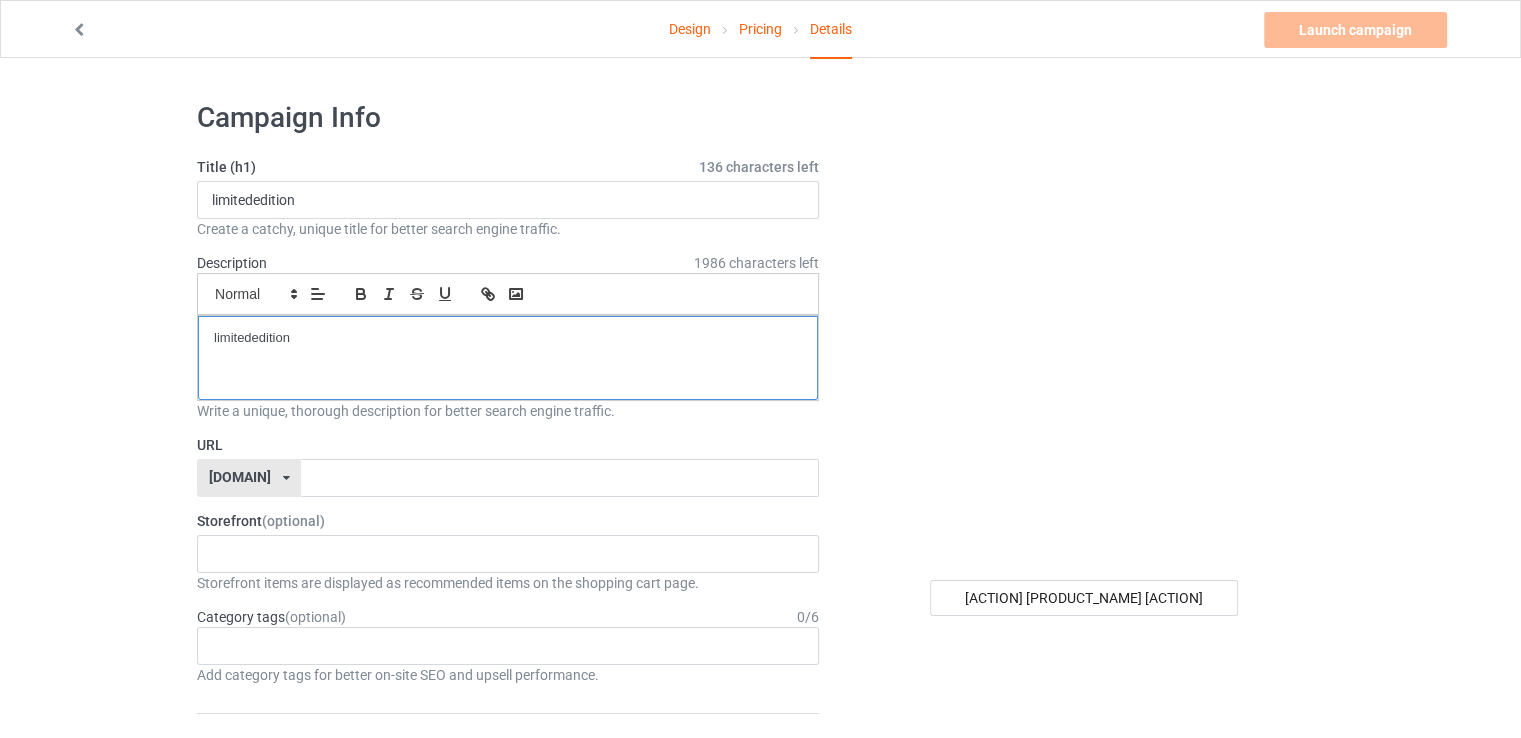 scroll, scrollTop: 0, scrollLeft: 0, axis: both 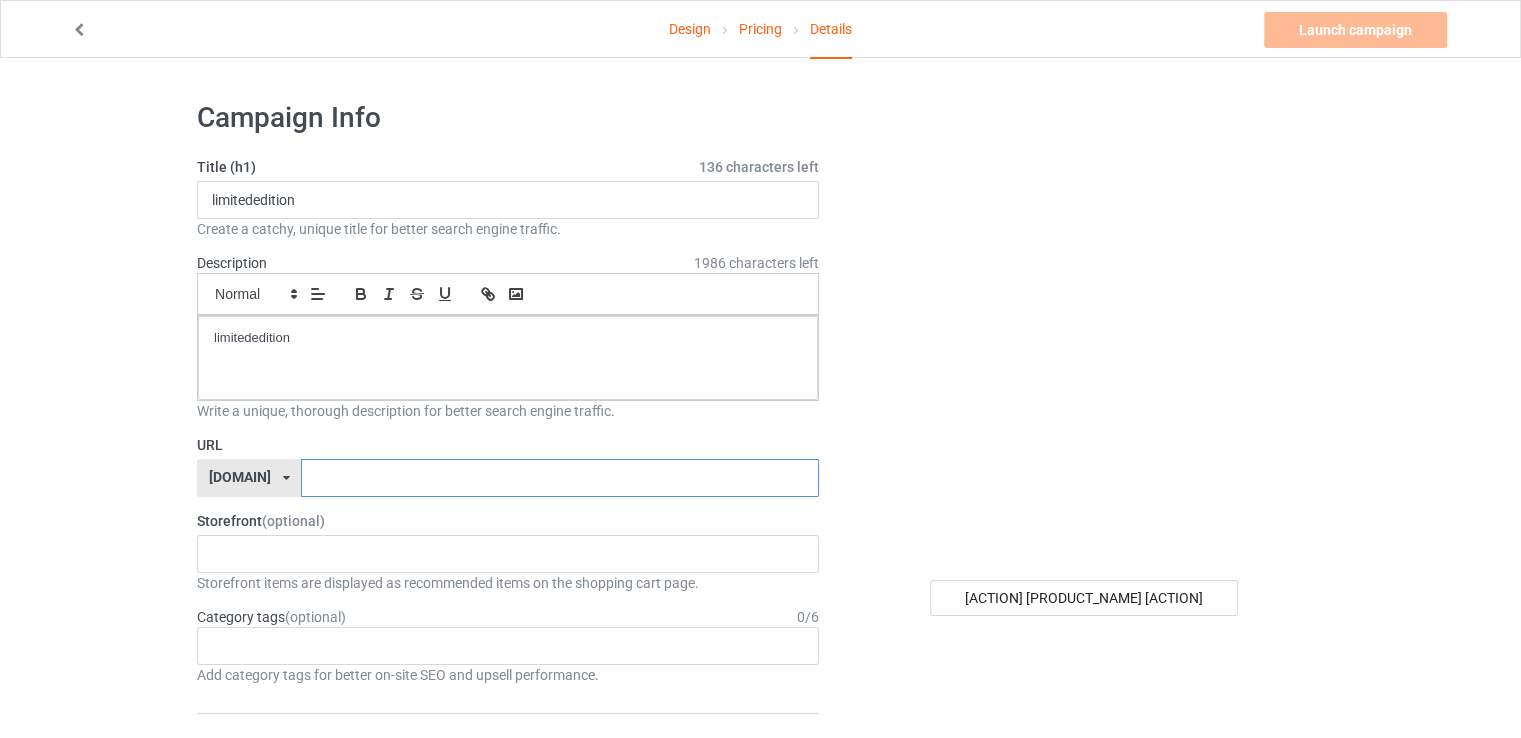 click at bounding box center [559, 478] 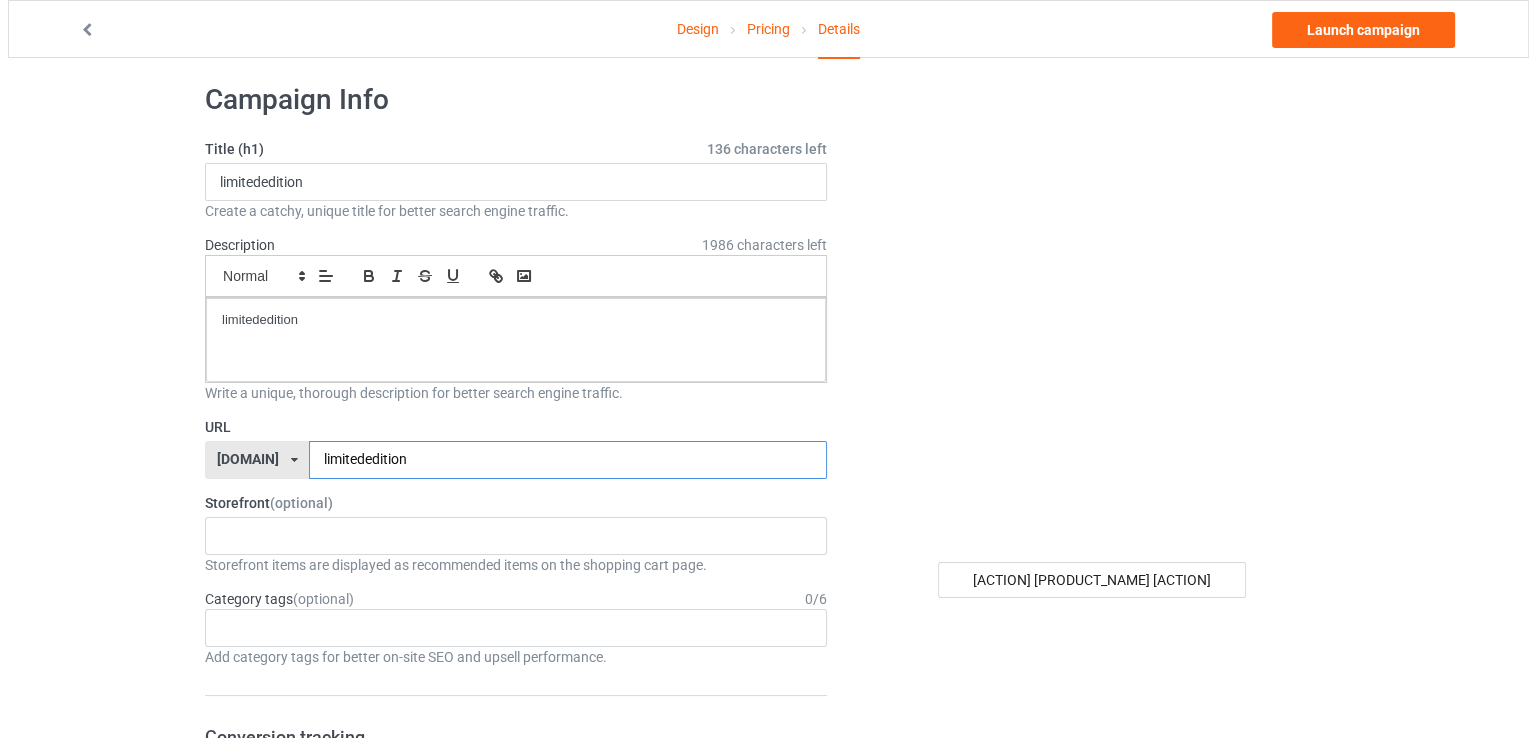 scroll, scrollTop: 0, scrollLeft: 0, axis: both 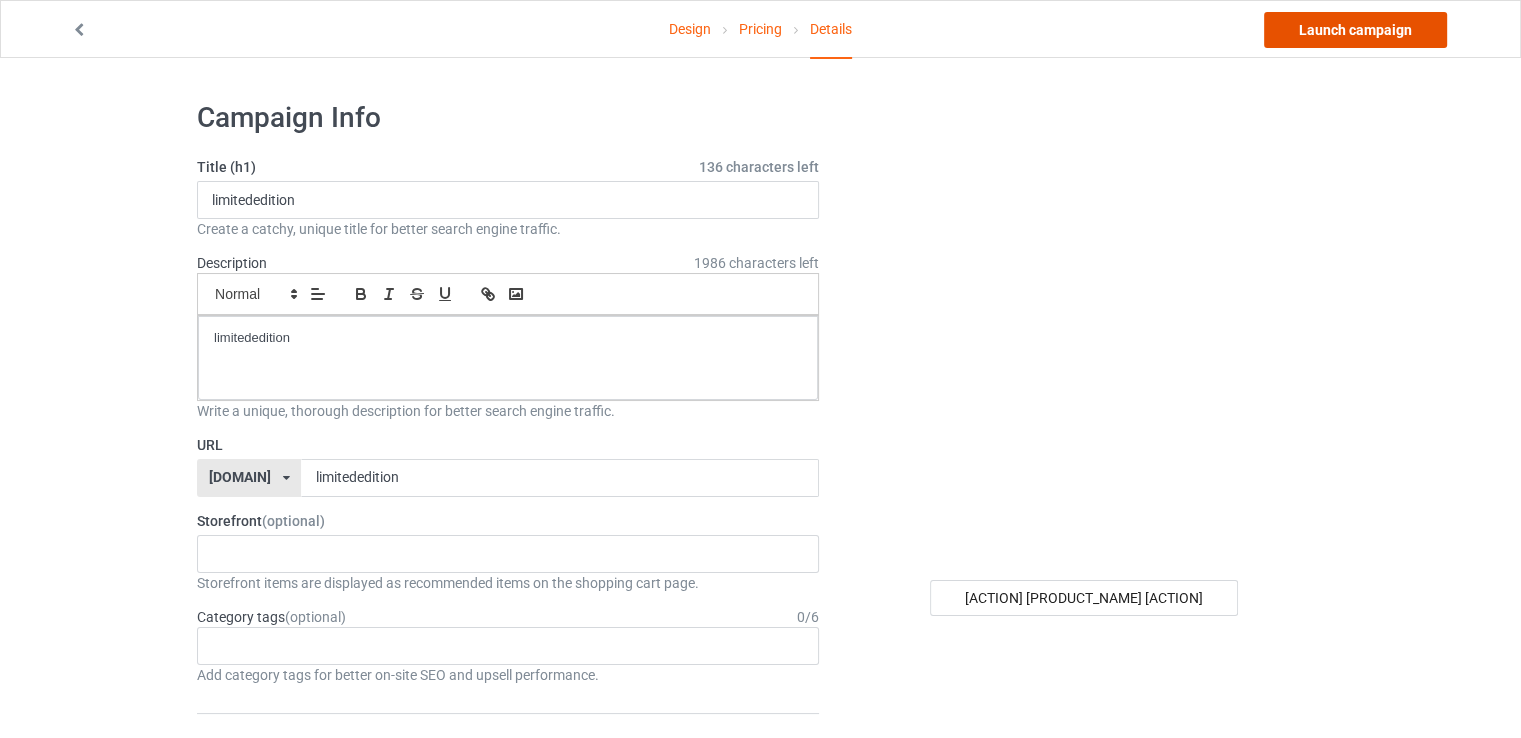 click on "Launch campaign" at bounding box center (1355, 30) 